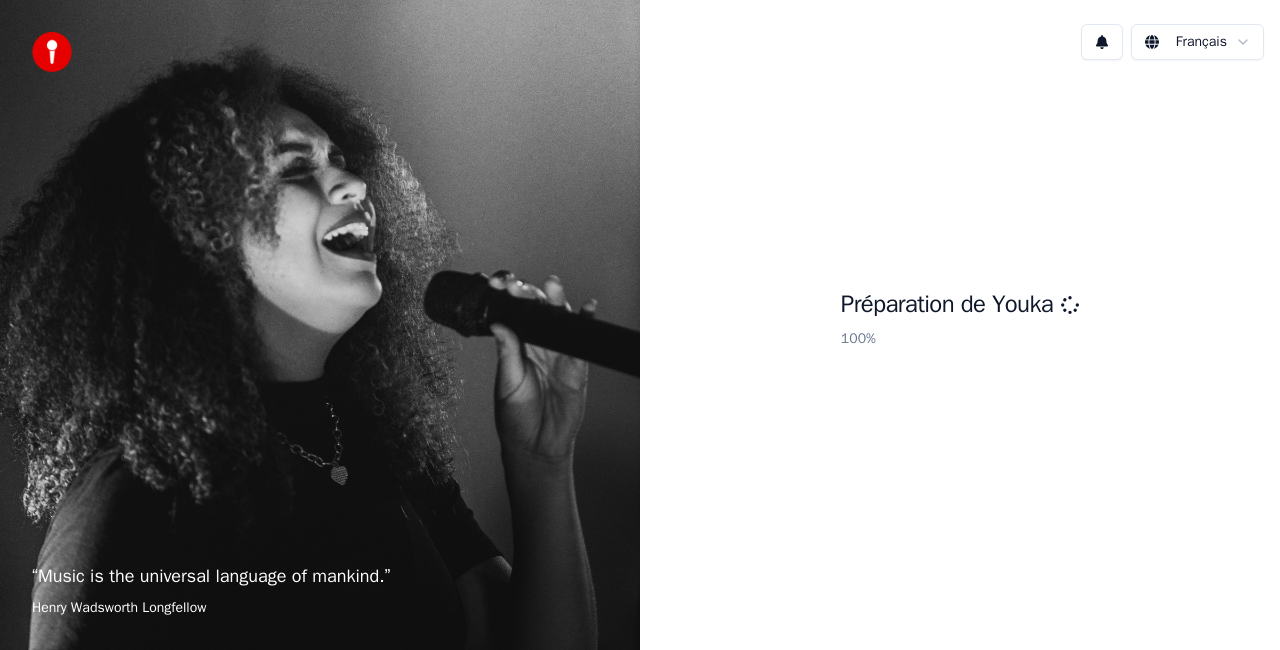 scroll, scrollTop: 0, scrollLeft: 0, axis: both 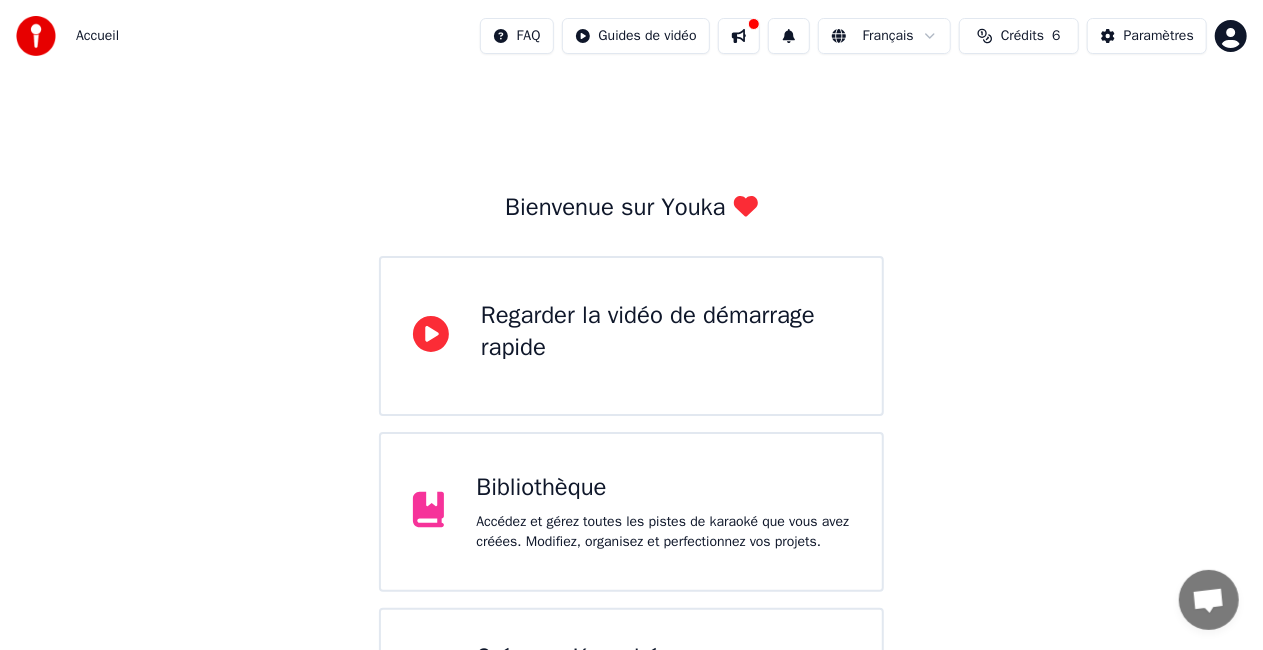 click on "Regarder la vidéo de démarrage rapide" at bounding box center [631, 336] 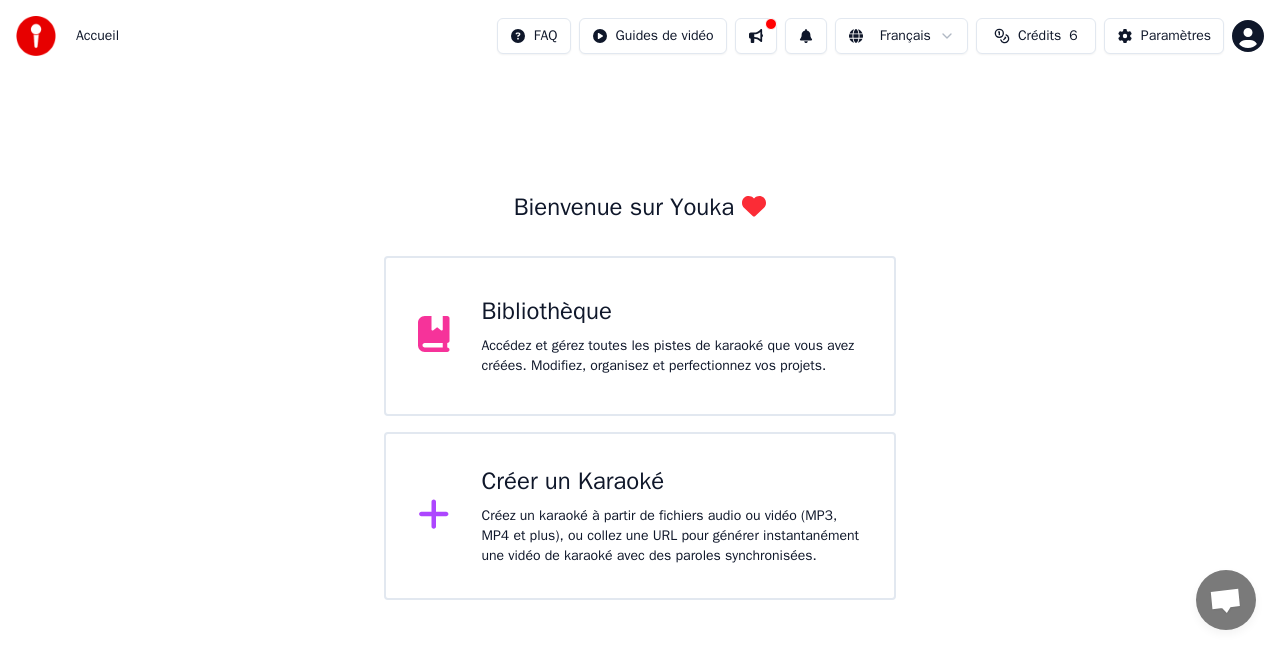 click on "Accédez et gérez toutes les pistes de karaoké que vous avez créées. Modifiez, organisez et perfectionnez vos projets." at bounding box center (672, 356) 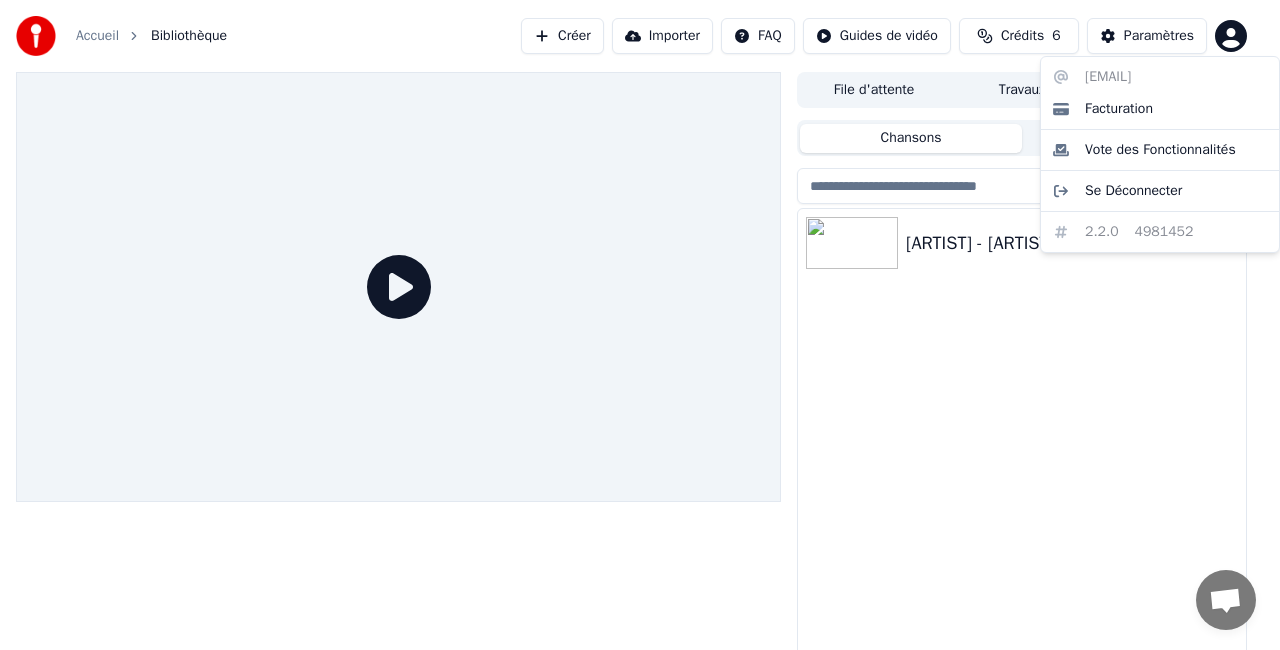 click on "Accueil Bibliothèque Créer Importer FAQ Guides de vidéo Crédits 6 Paramètres File d'attente Travaux Bibliothèque Chansons Playlists Trier [ARTIST] - [ARTIST] [EMAIL] Facturation Vote des Fonctionnalités Se Déconnecter 2.2.0 4981452" at bounding box center (640, 325) 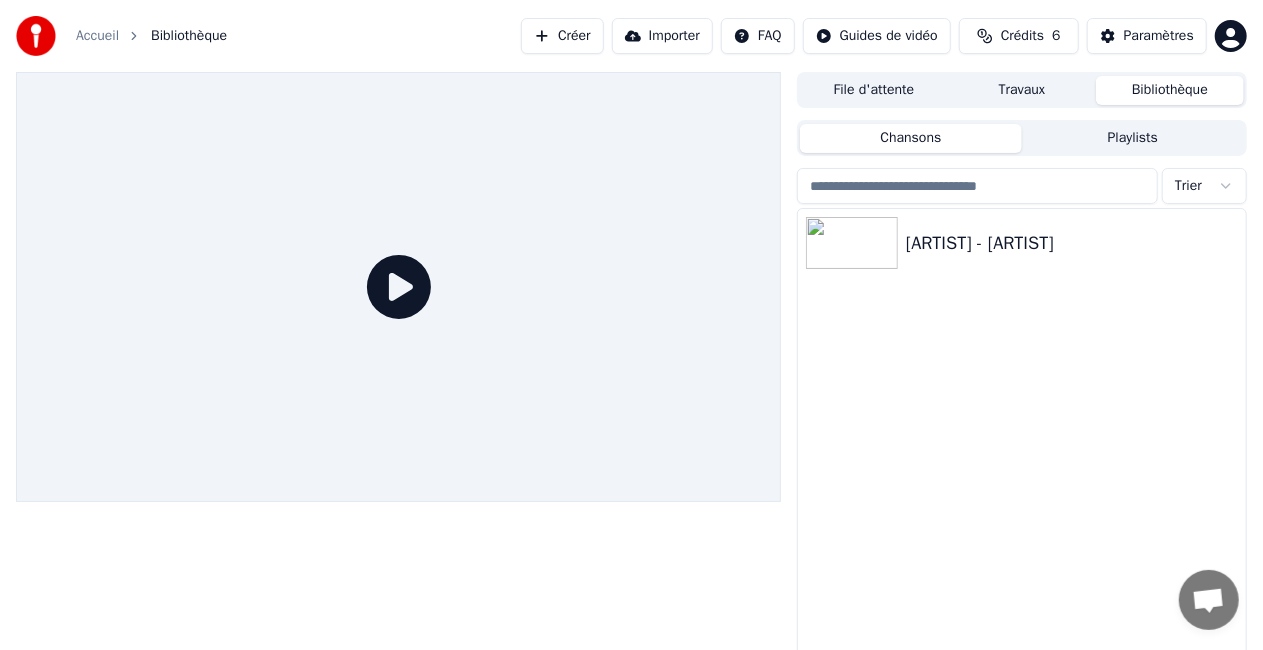click on "Playlists" at bounding box center [1133, 138] 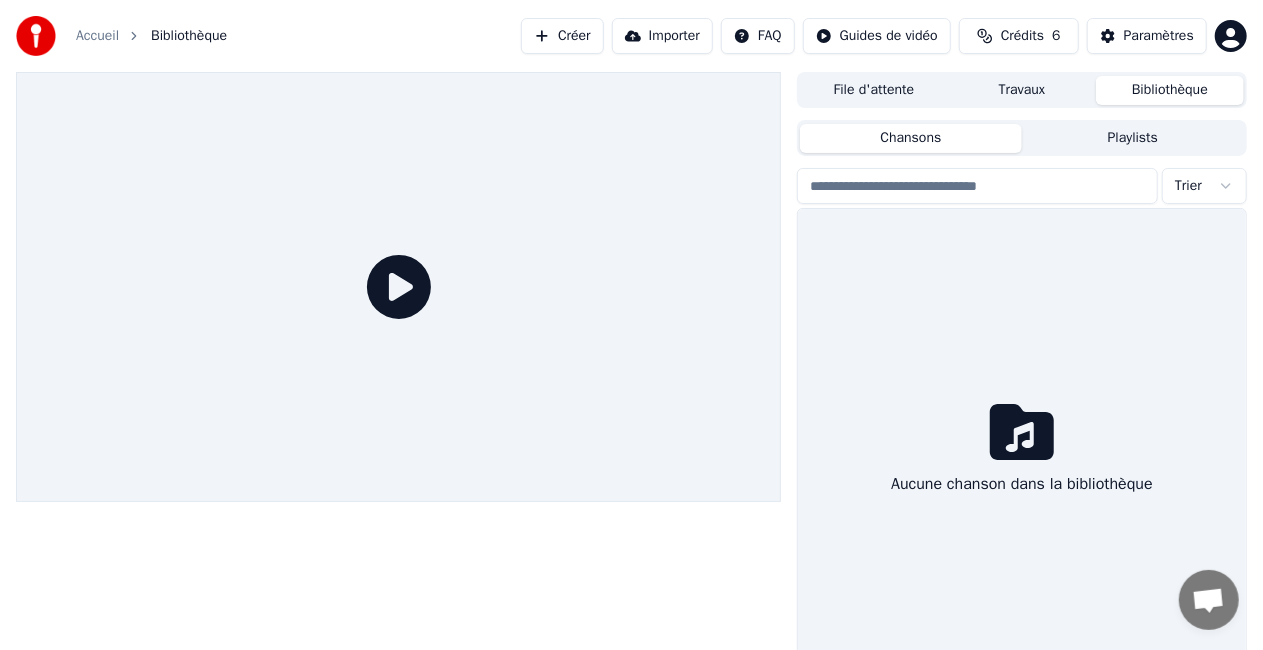 click on "Chansons" at bounding box center (911, 138) 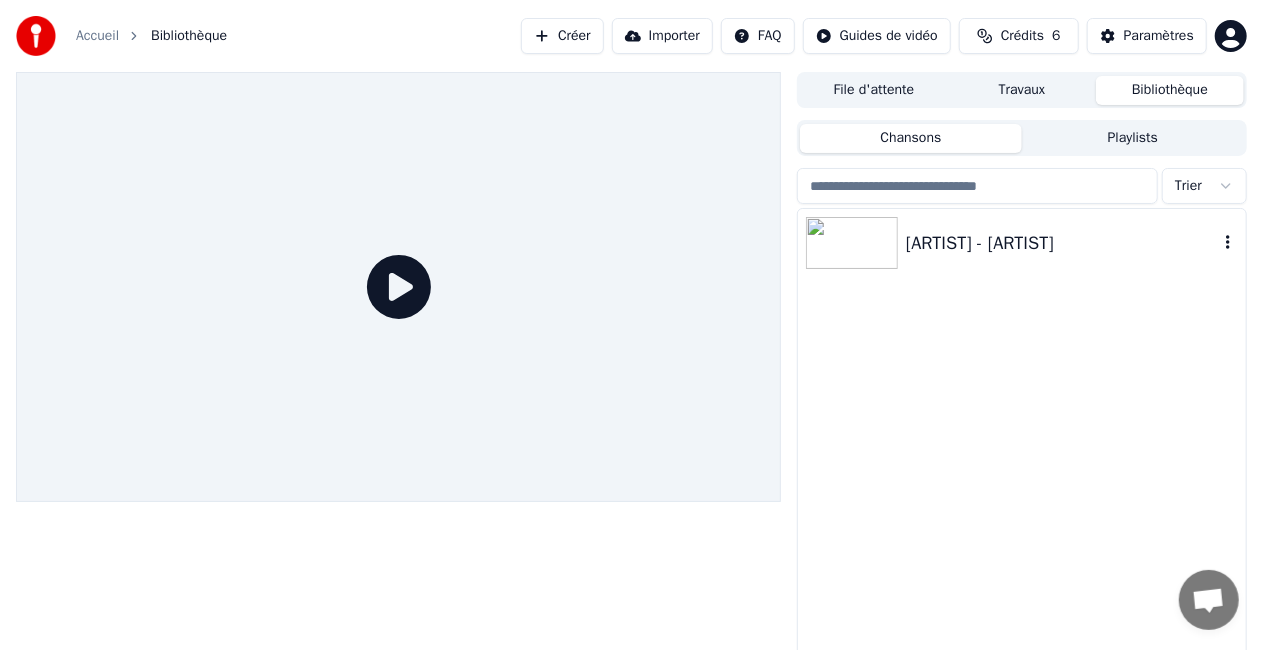 click on "[ARTIST] - [ARTIST]" at bounding box center [1022, 243] 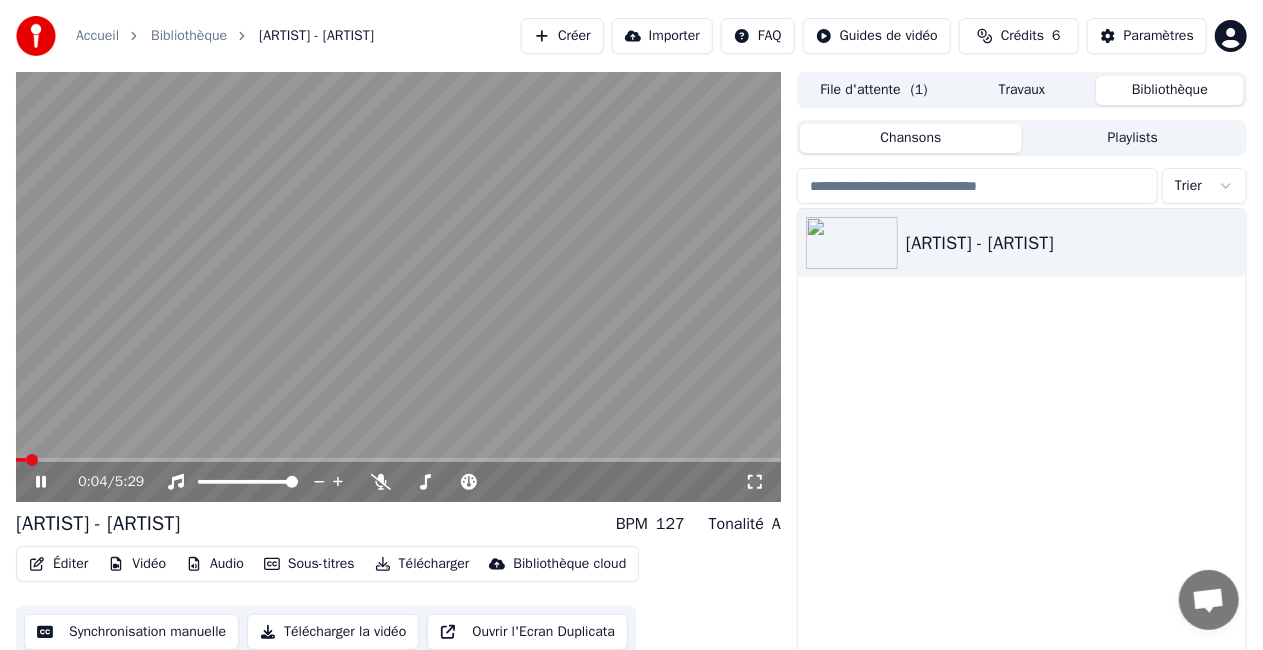 click on "[TIME]  /  [TIME]" at bounding box center (398, 482) 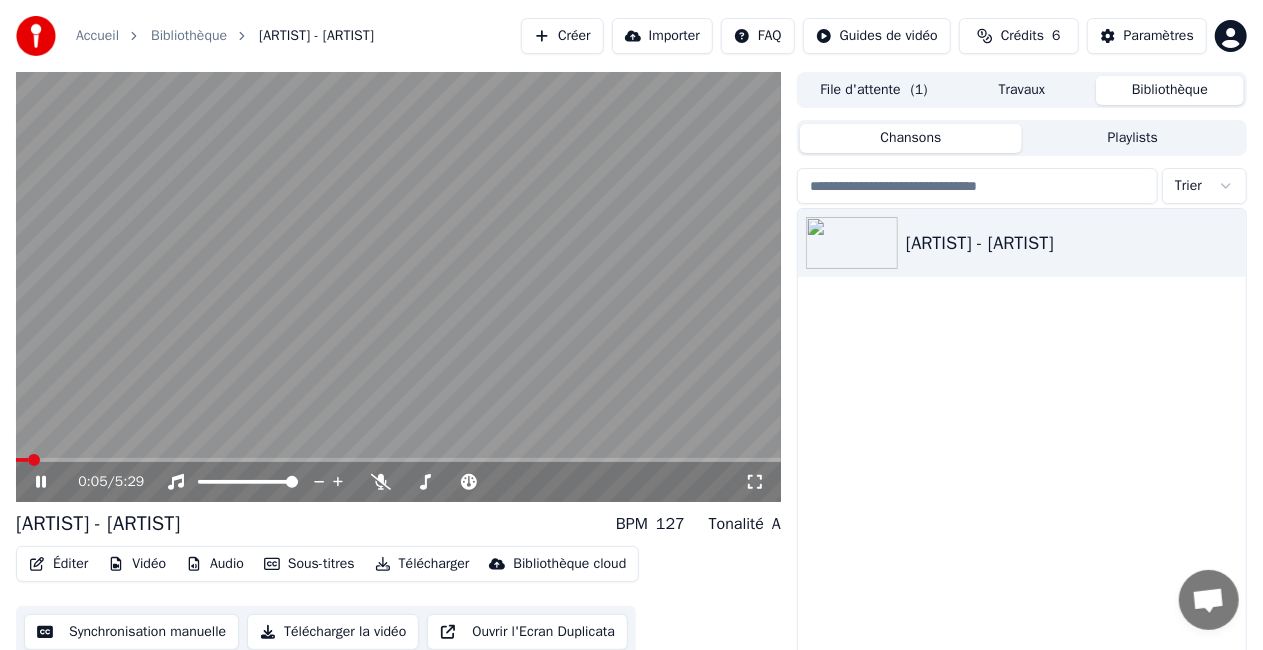 click 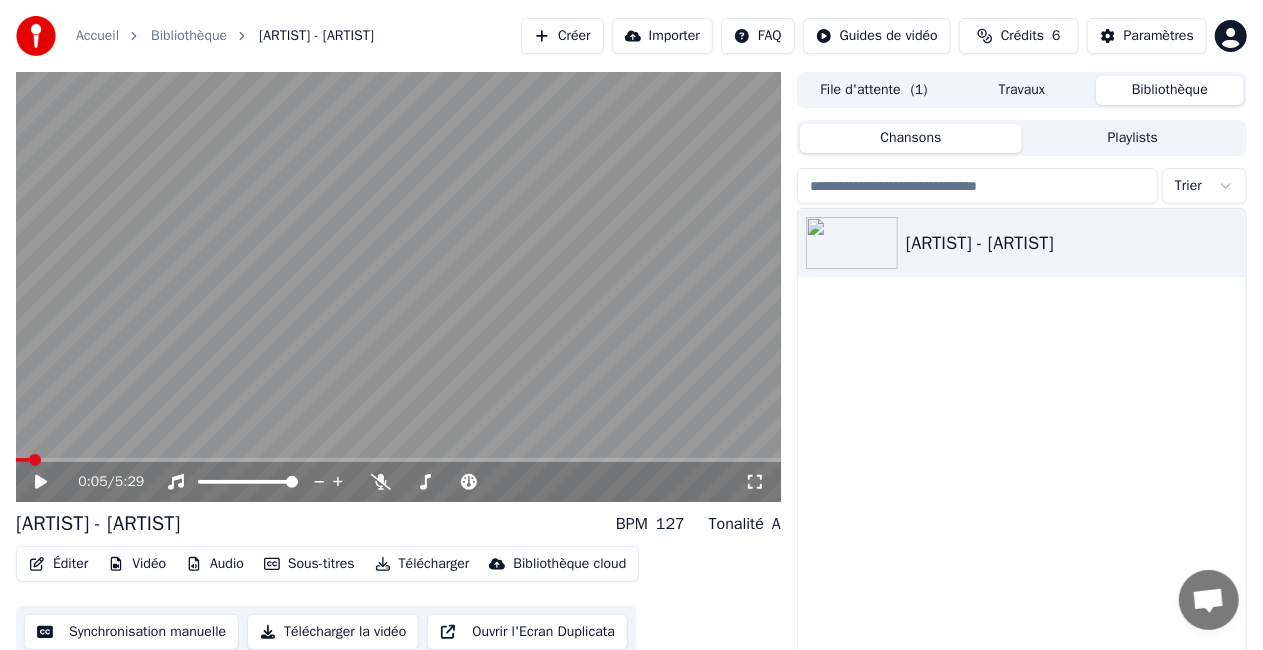click on "File d'attente ( 1 )" at bounding box center [874, 90] 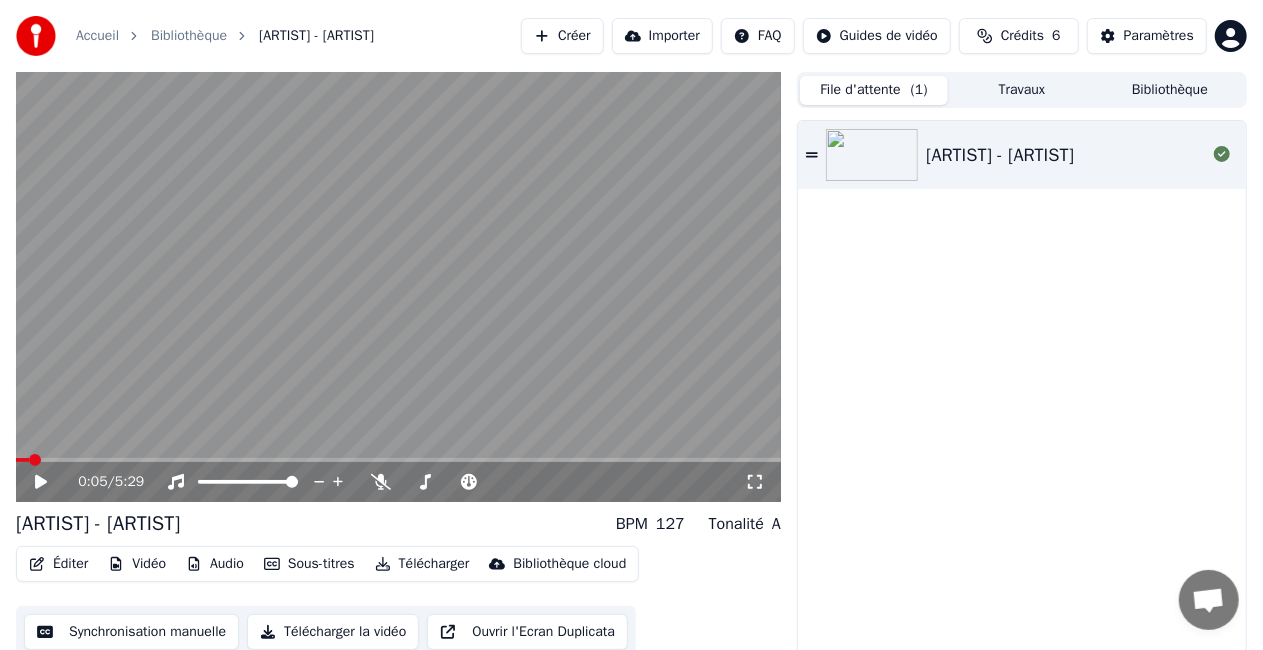 click on "Bibliothèque" at bounding box center [189, 36] 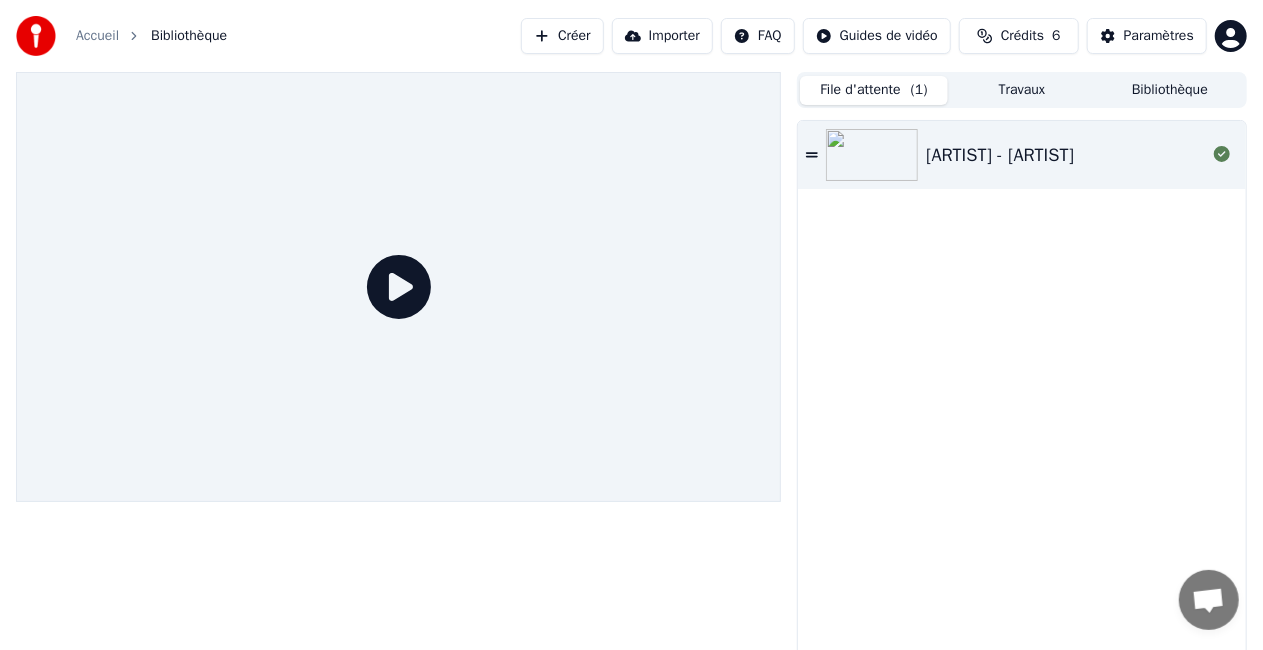 click on "Accueil" at bounding box center [97, 36] 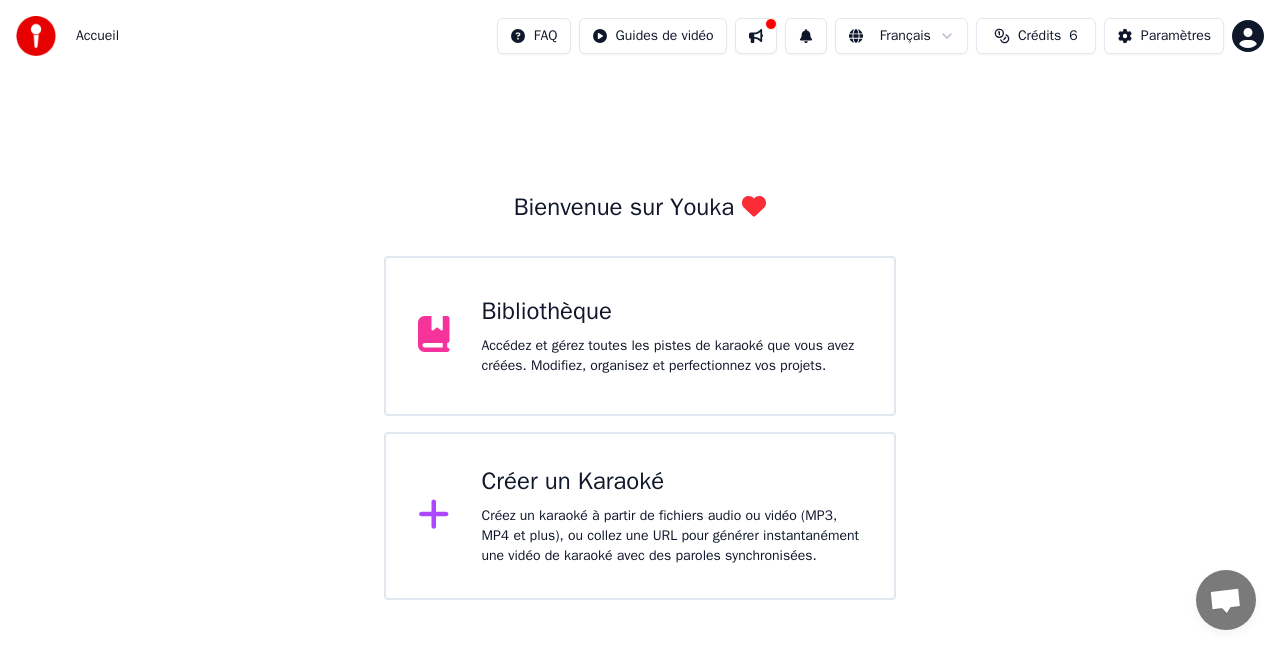 click on "Créez un karaoké à partir de fichiers audio ou vidéo (MP3, MP4 et plus), ou collez une URL pour générer instantanément une vidéo de karaoké avec des paroles synchronisées." at bounding box center [672, 536] 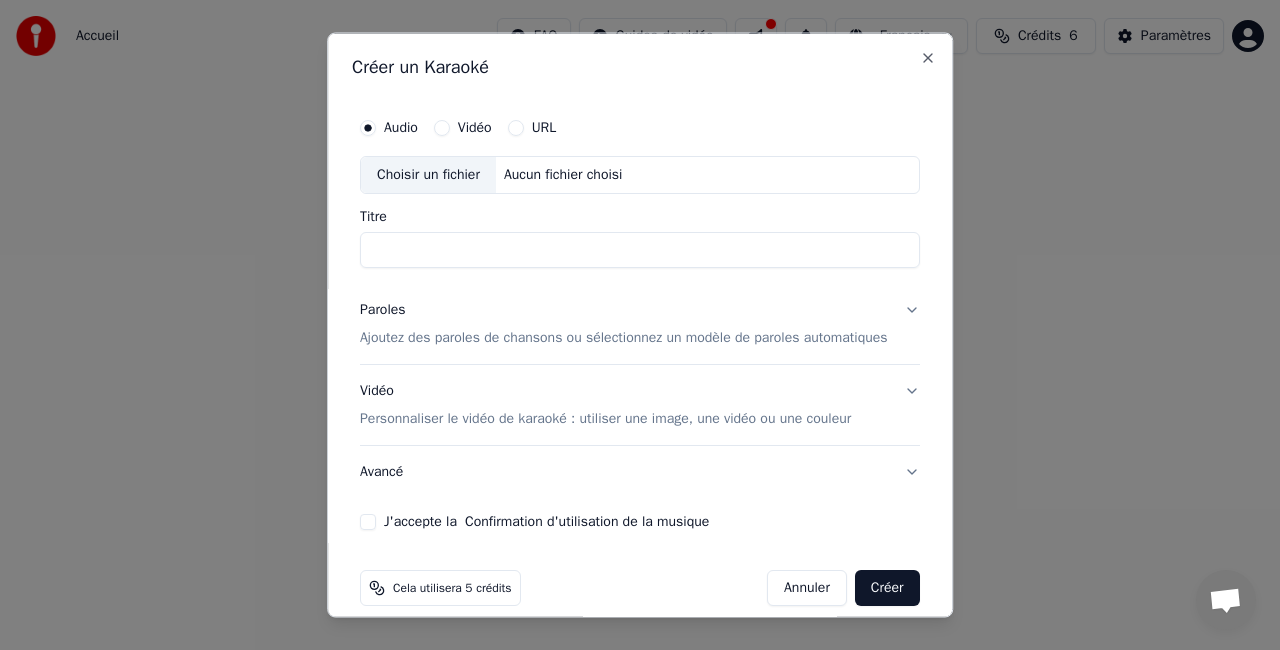 scroll, scrollTop: 38, scrollLeft: 0, axis: vertical 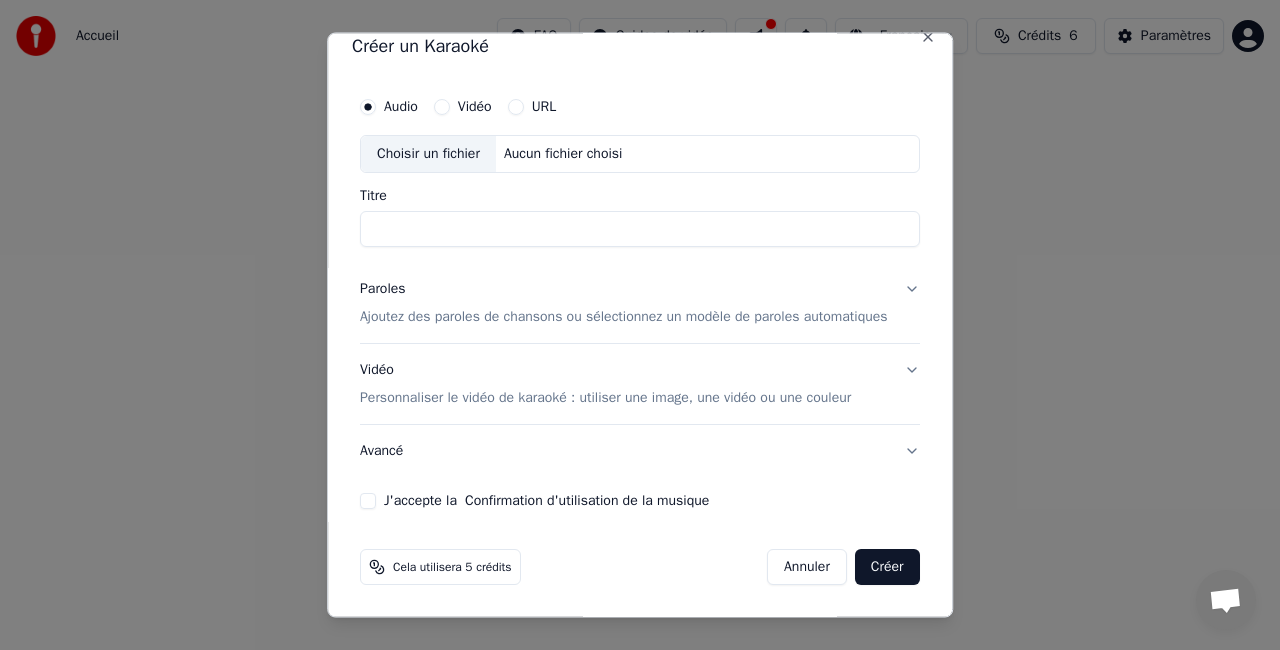 click on "Aucun fichier choisi" at bounding box center (563, 154) 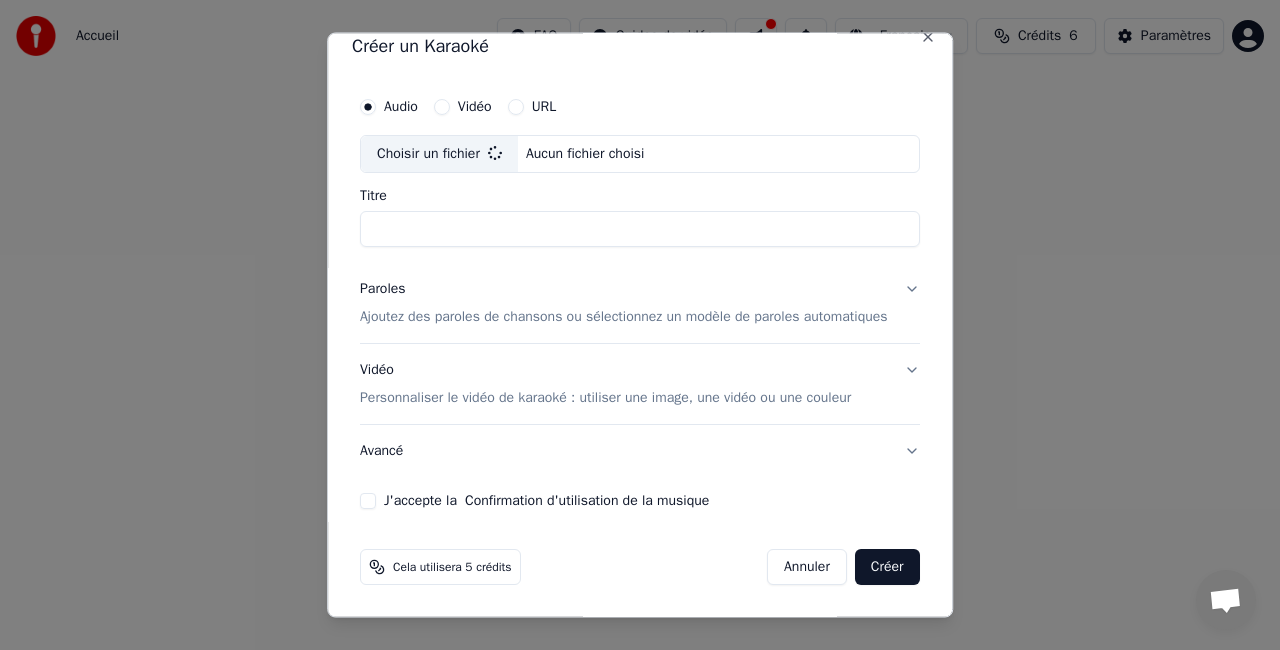 type on "**********" 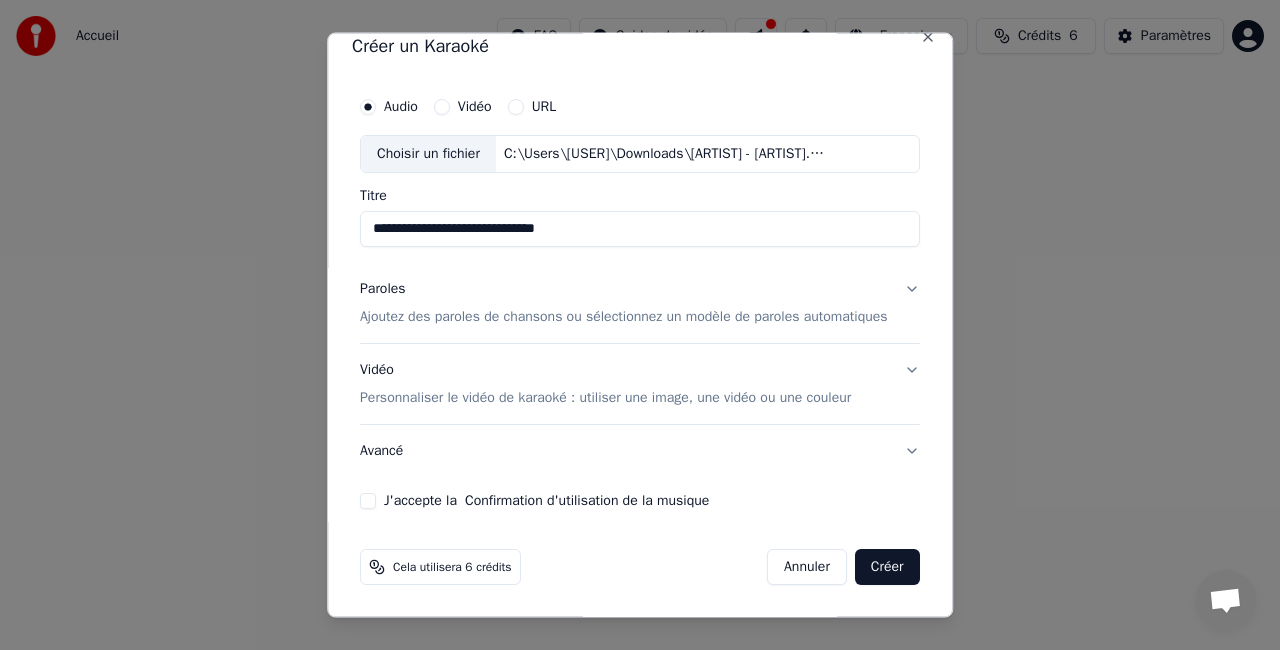 click on "Ajoutez des paroles de chansons ou sélectionnez un modèle de paroles automatiques" at bounding box center [624, 316] 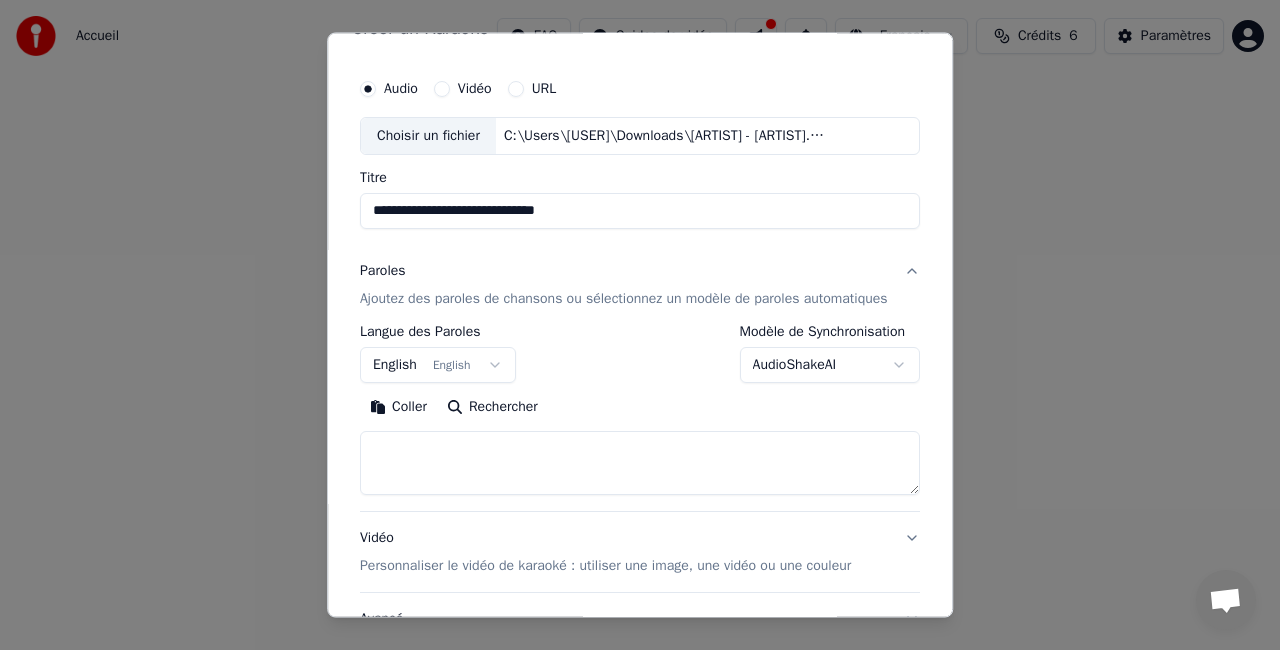 click at bounding box center [640, 463] 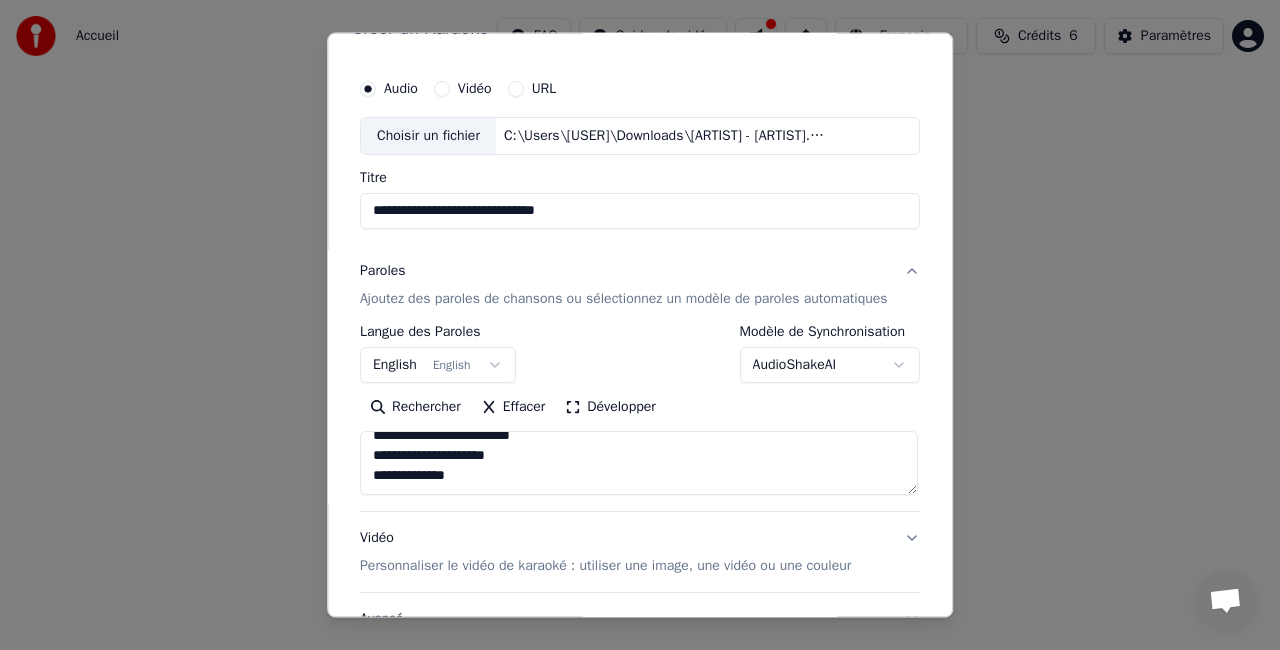 scroll, scrollTop: 1012, scrollLeft: 0, axis: vertical 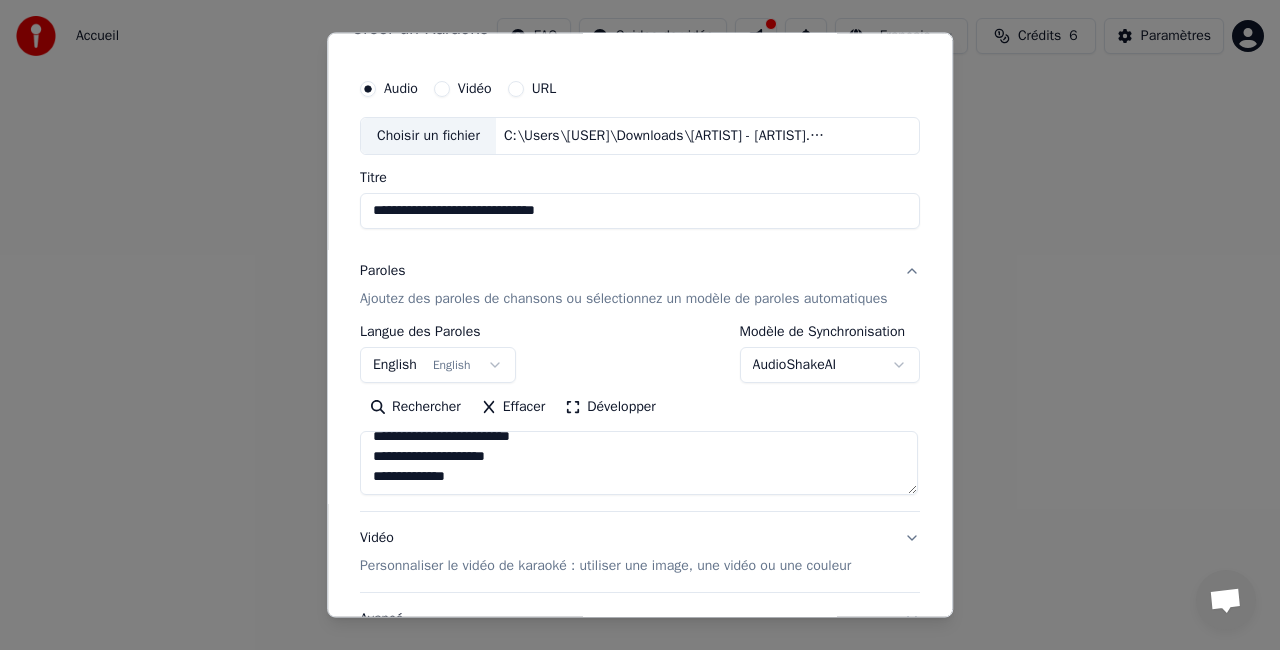 type on "**********" 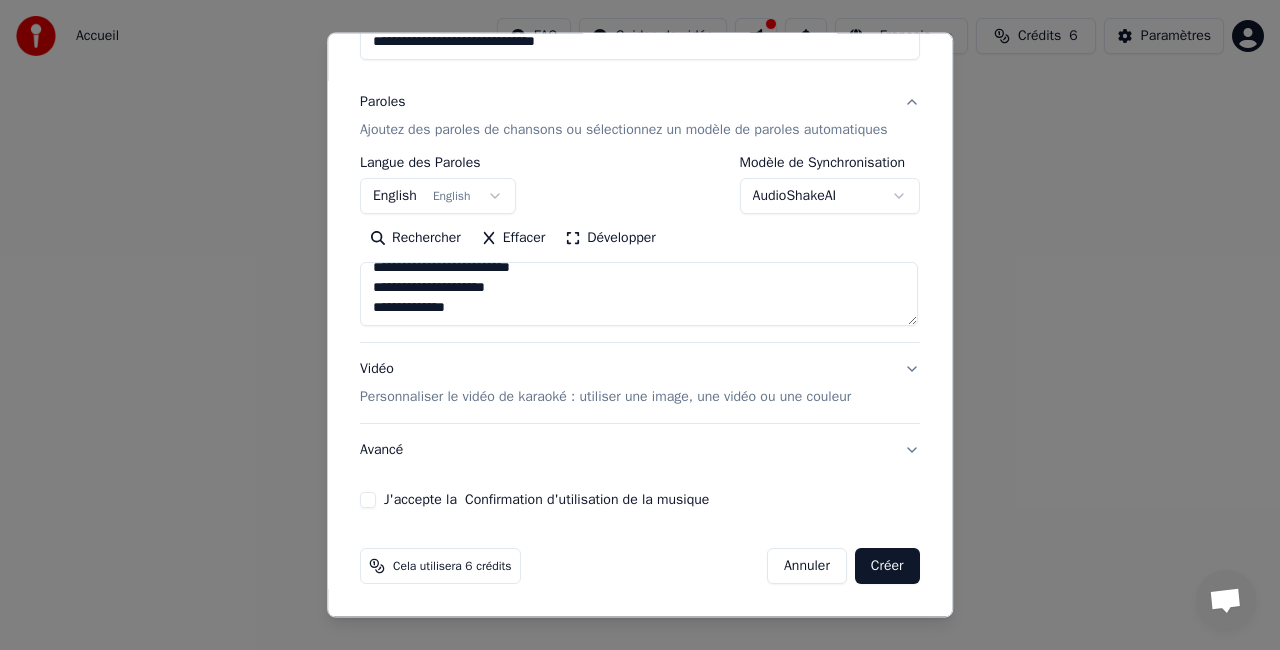scroll, scrollTop: 224, scrollLeft: 0, axis: vertical 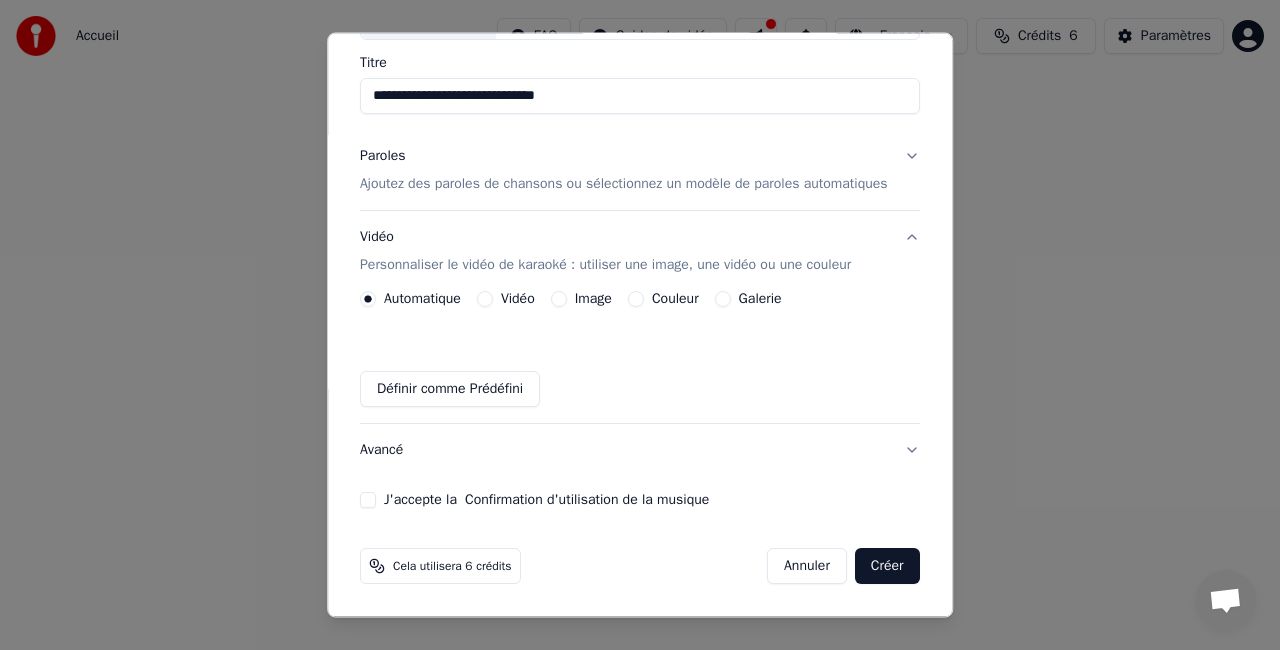 click on "Image" at bounding box center (593, 299) 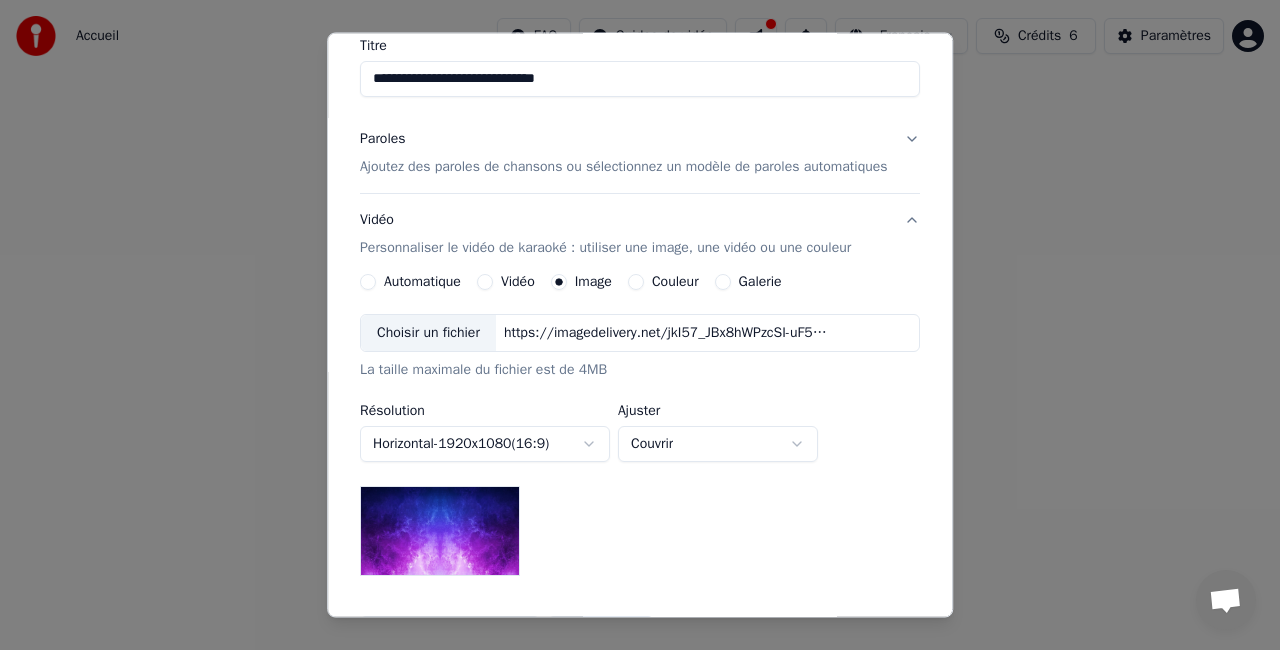 click on "Choisir un fichier" at bounding box center [428, 333] 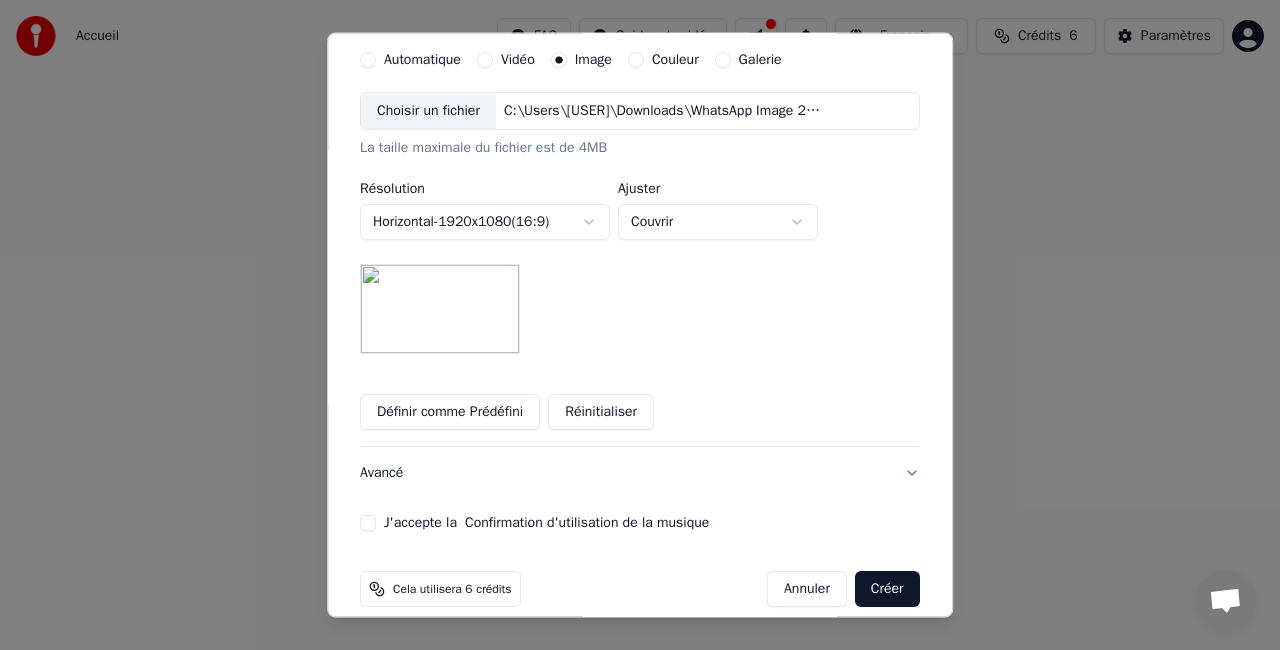 scroll, scrollTop: 432, scrollLeft: 0, axis: vertical 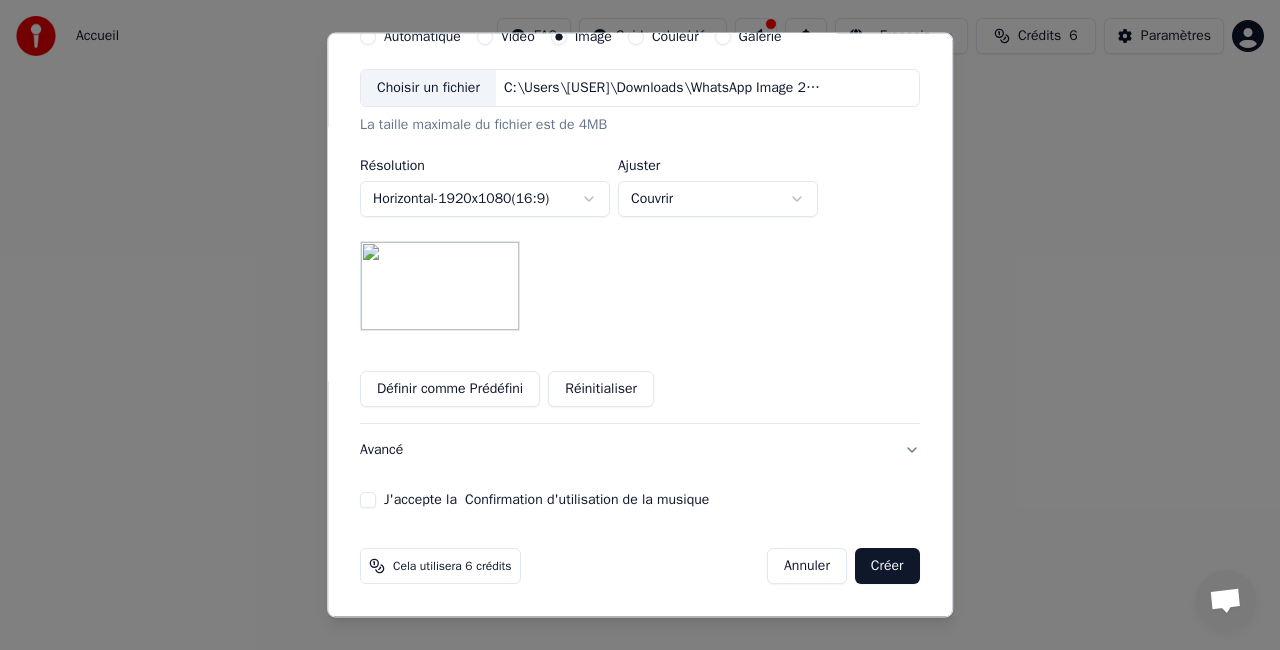 click on "J'accepte la   Confirmation d'utilisation de la musique" at bounding box center [368, 500] 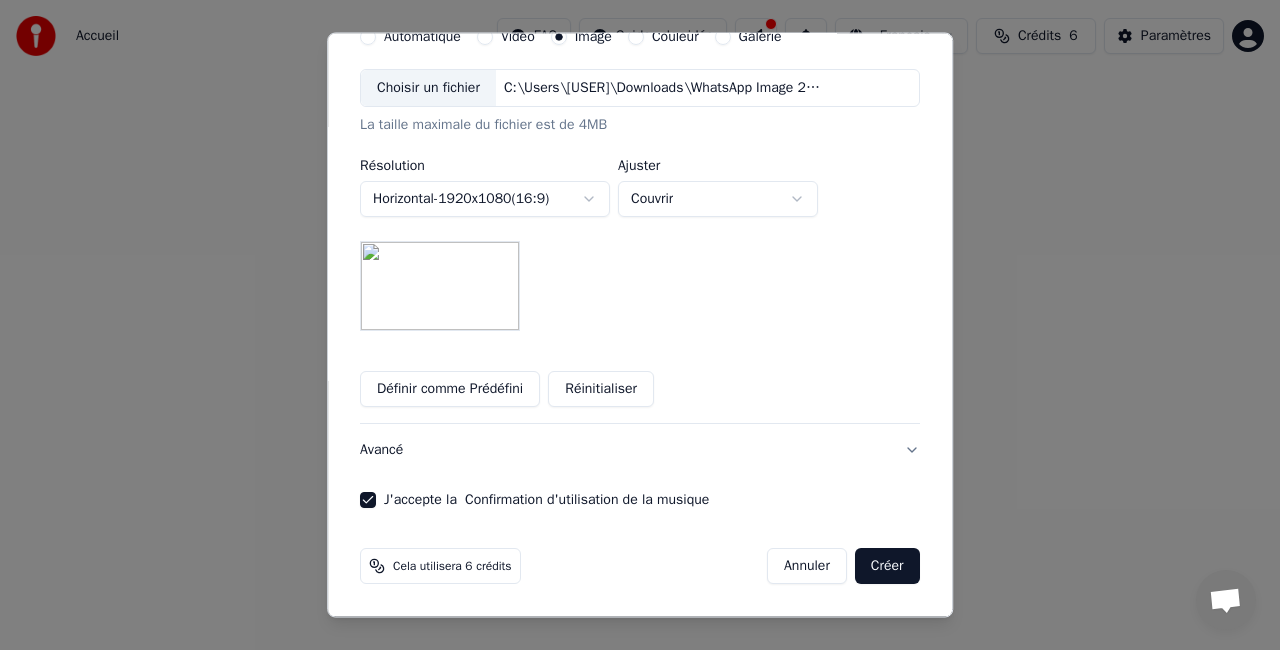 click on "Créer" at bounding box center (887, 566) 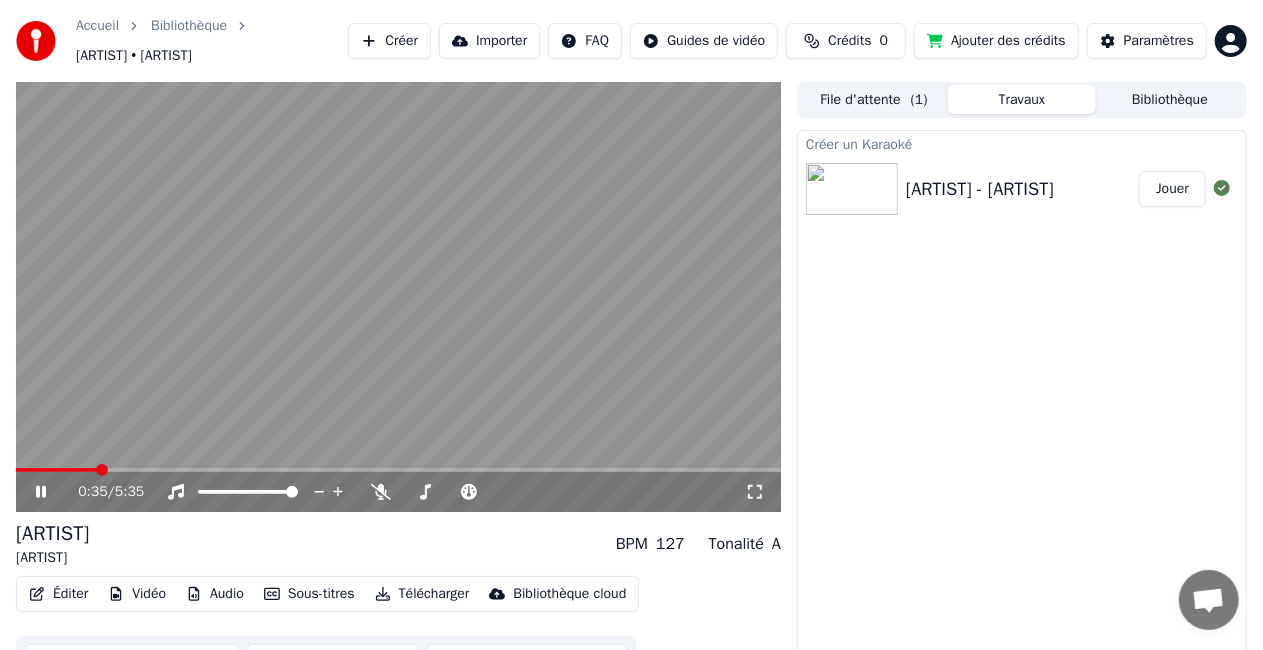 click 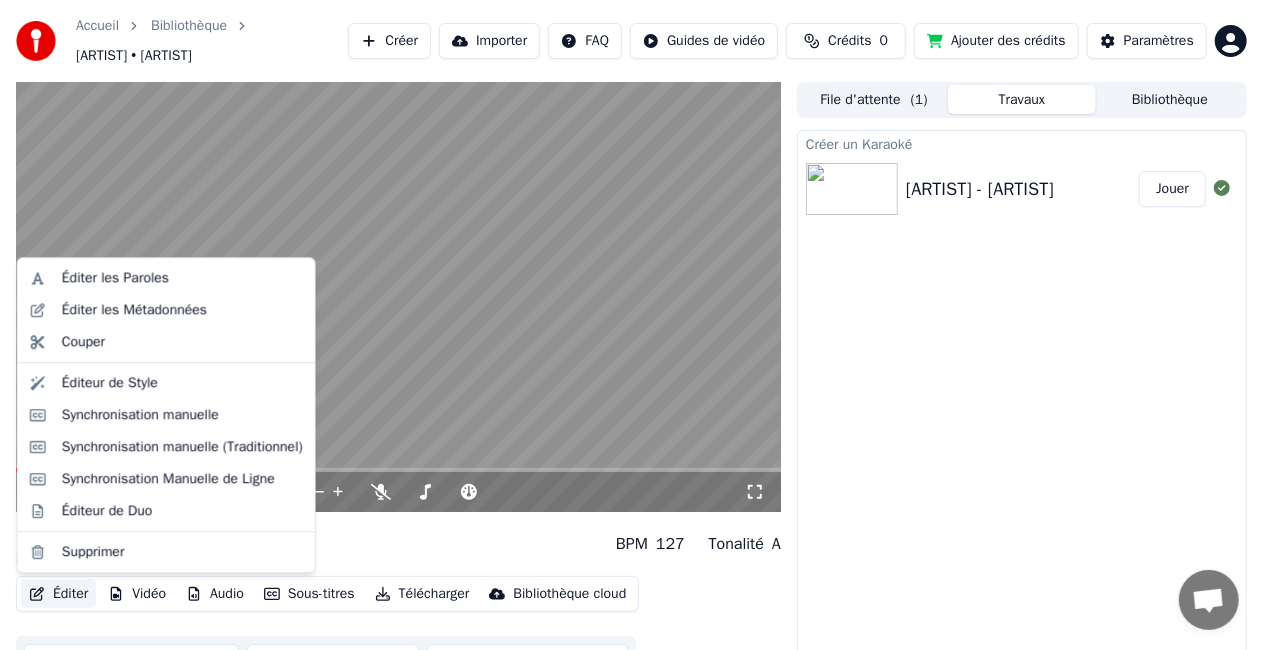click on "Éditer" at bounding box center [58, 594] 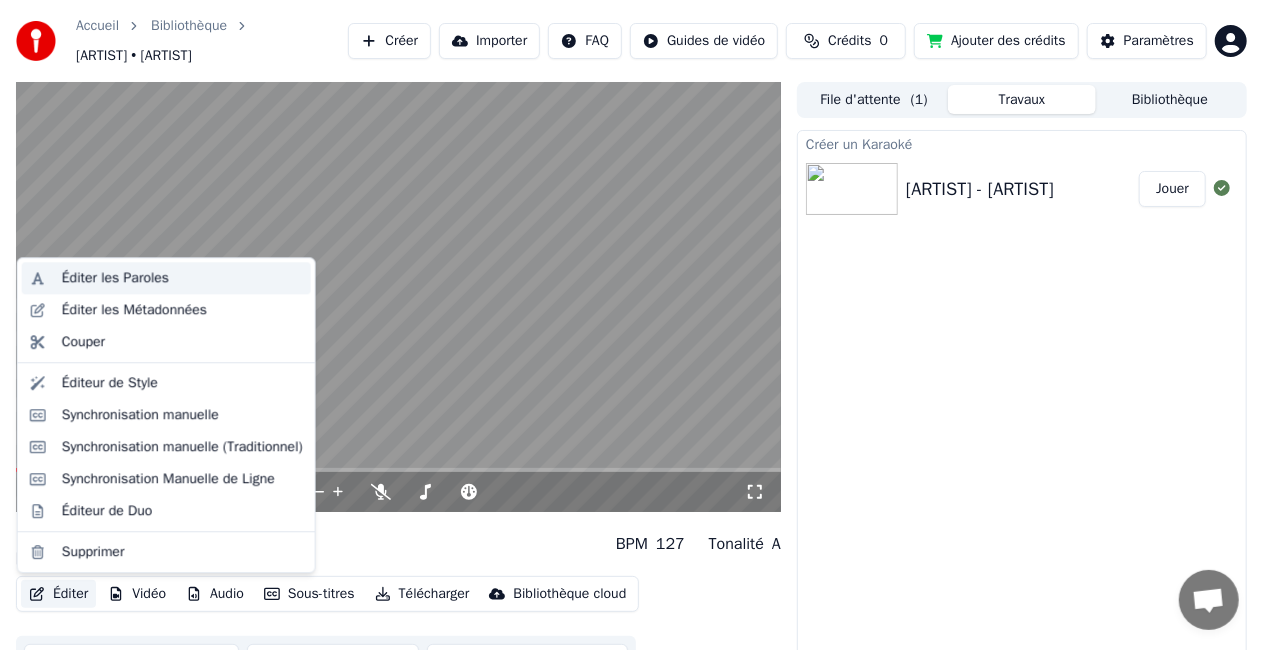click on "Éditer les Paroles" at bounding box center (182, 278) 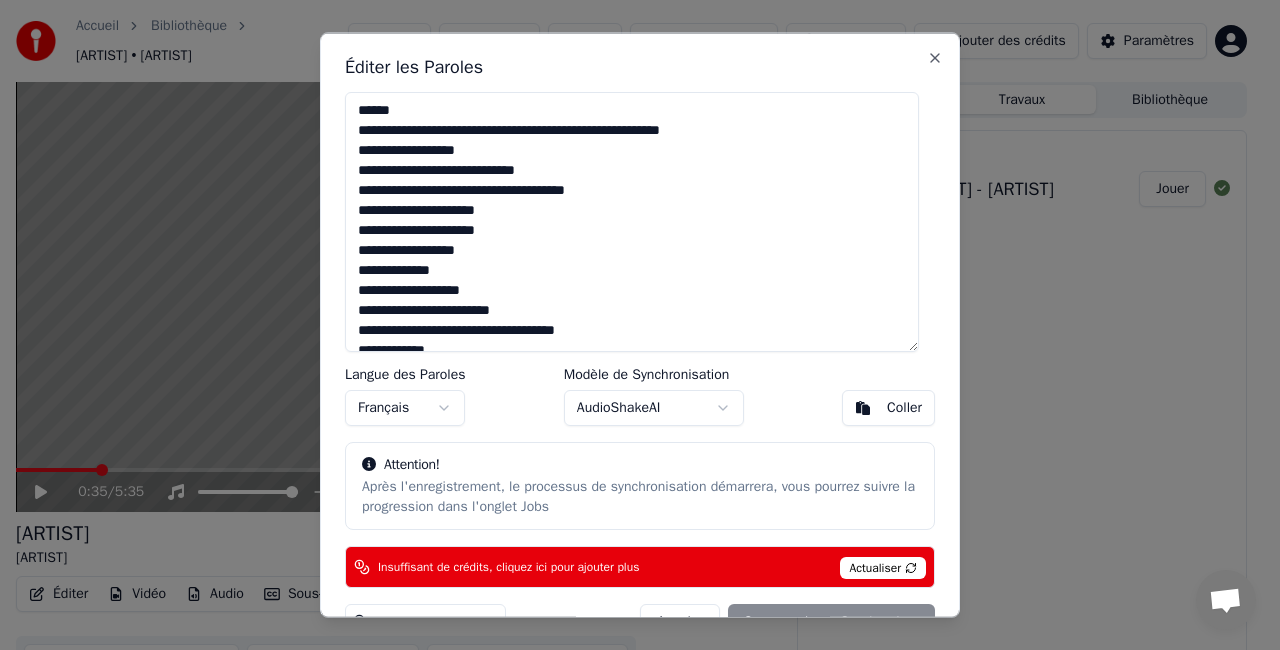 drag, startPoint x: 737, startPoint y: 126, endPoint x: 342, endPoint y: 84, distance: 397.22662 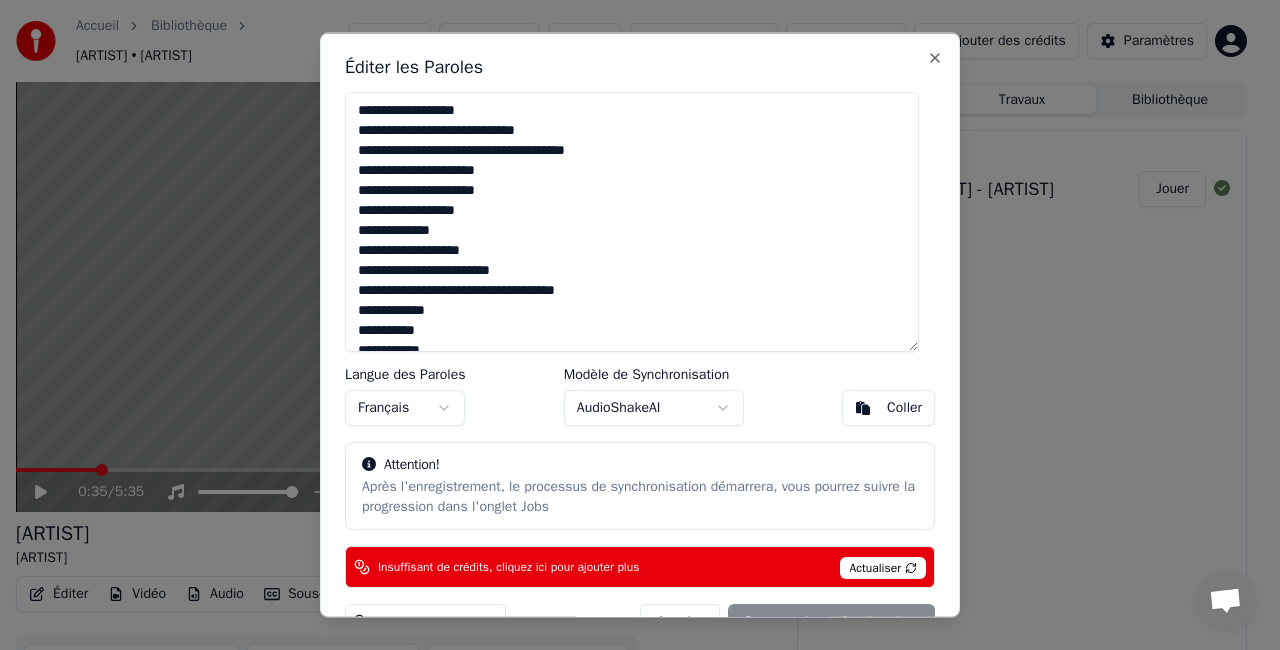 scroll, scrollTop: 45, scrollLeft: 0, axis: vertical 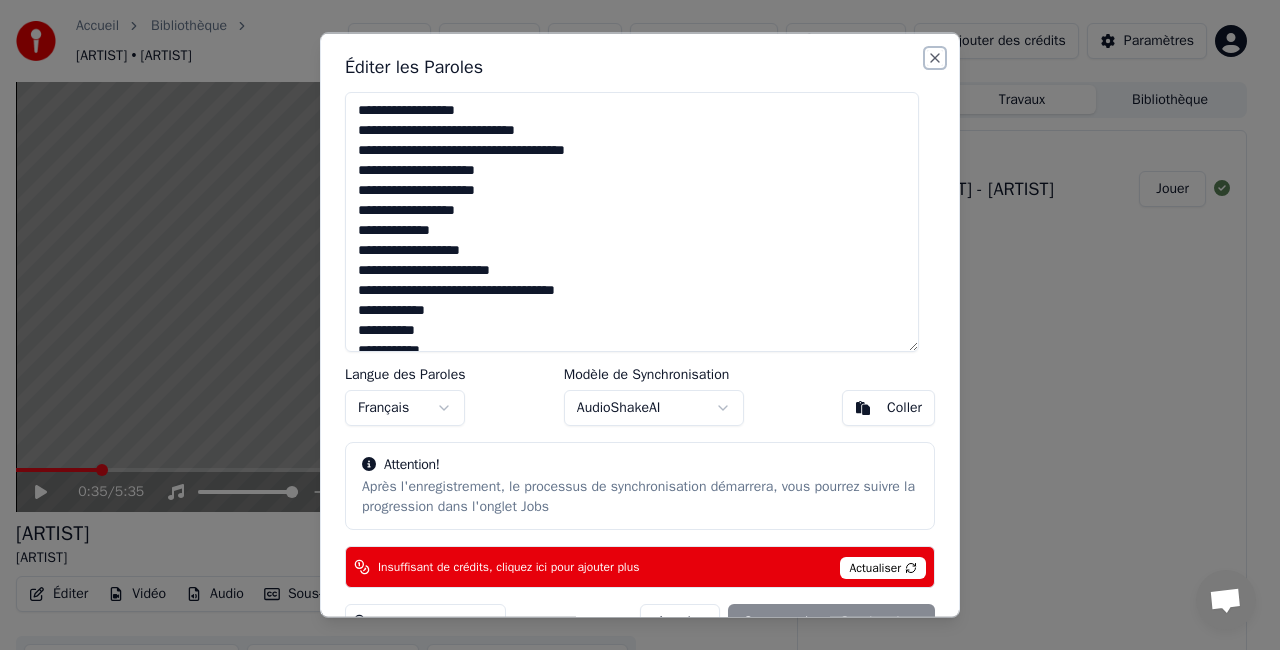 click on "Close" at bounding box center [935, 58] 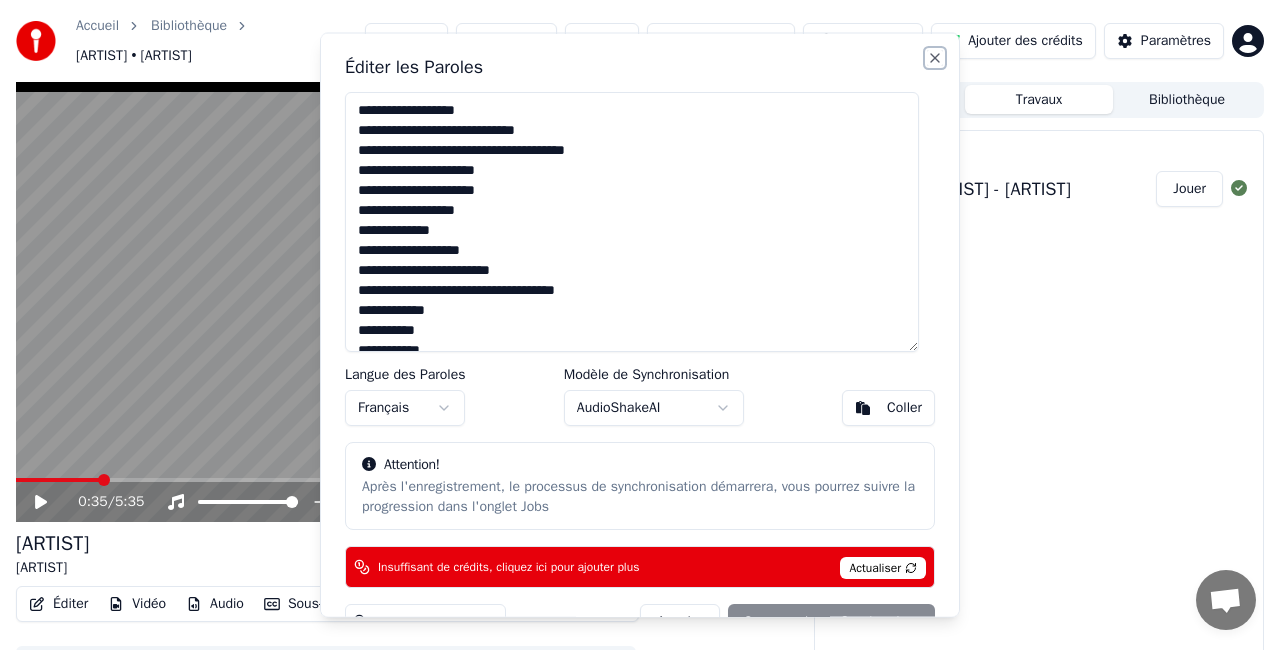 type on "**********" 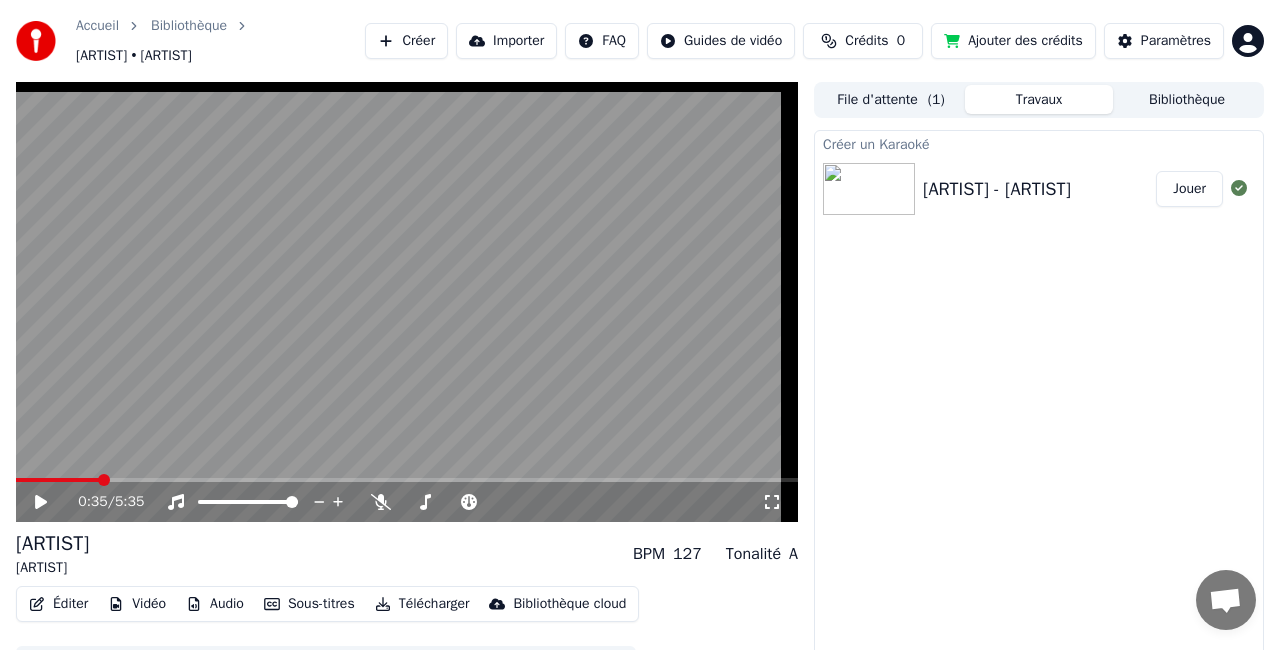 click on "Accueil Bibliothèque [ARTIST] • [ARTIST] Créer Importer FAQ Guides de vidéo Crédits 0 Ajouter des crédits Paramètres 0:35  /  5:35 [ARTIST] [ARTIST] BPM 127 Tonalité A Éditer Vidéo Audio Sous-titres Télécharger Bibliothèque cloud Synchronisation manuelle Télécharger la vidéo Ouvrir l'Ecran Duplicata File d'attente ( 1 ) Travaux Bibliothèque Créer un Karaoké [ARTIST] - [ARTIST] Jouer" at bounding box center (640, 325) 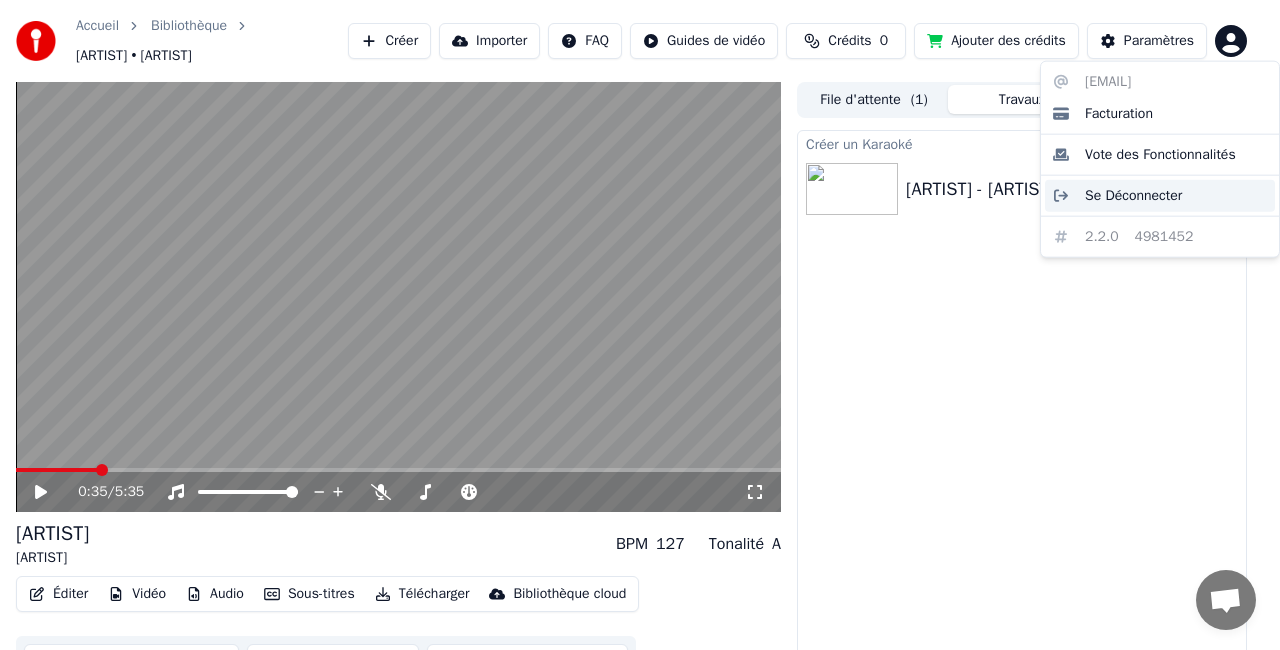 click on "Se Déconnecter" at bounding box center (1133, 196) 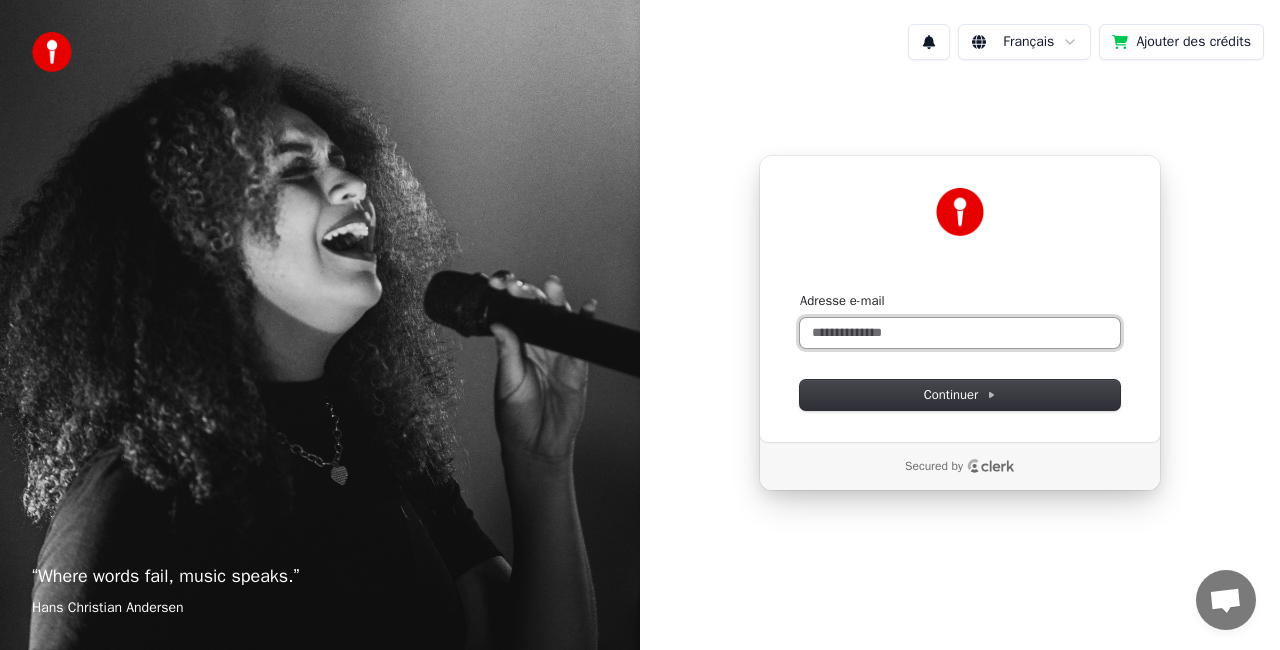 click on "Adresse e-mail" at bounding box center [960, 333] 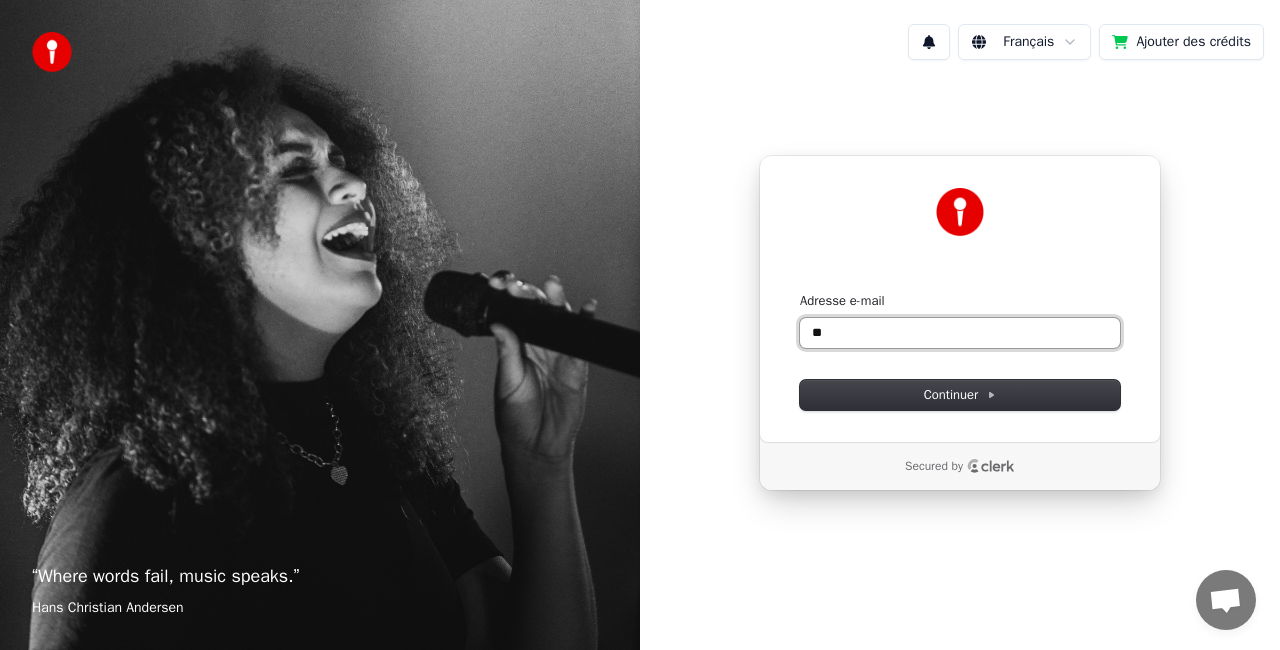 type on "*" 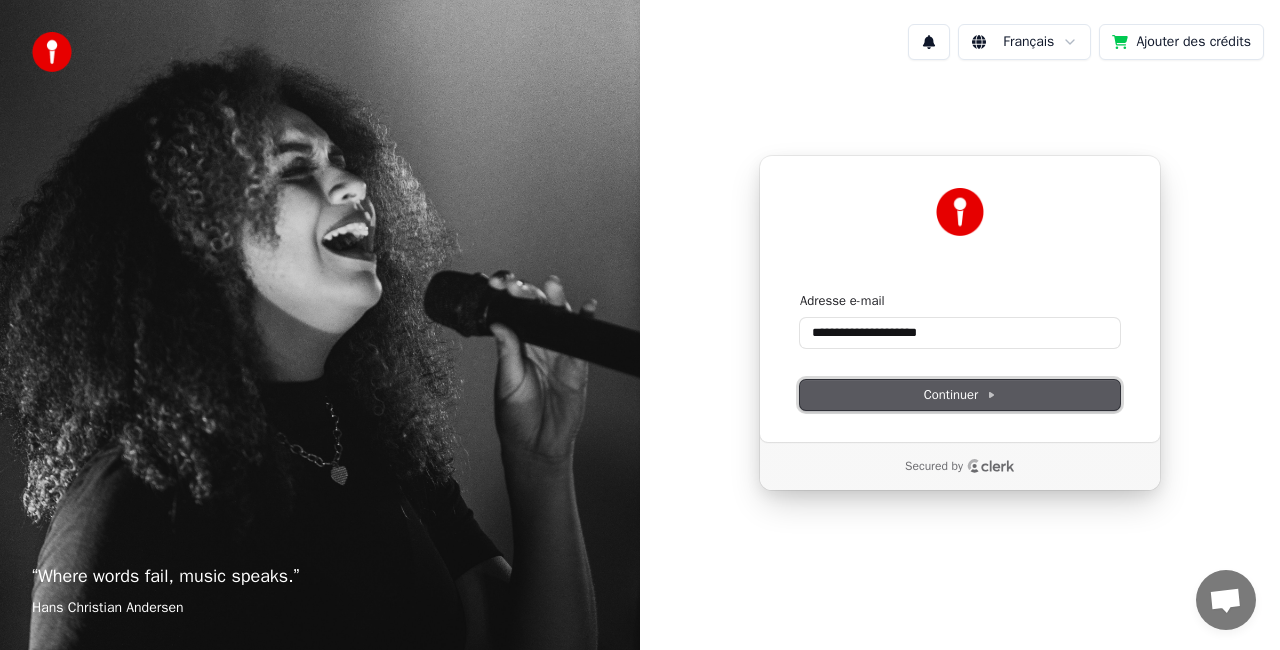 click on "Continuer" at bounding box center (960, 395) 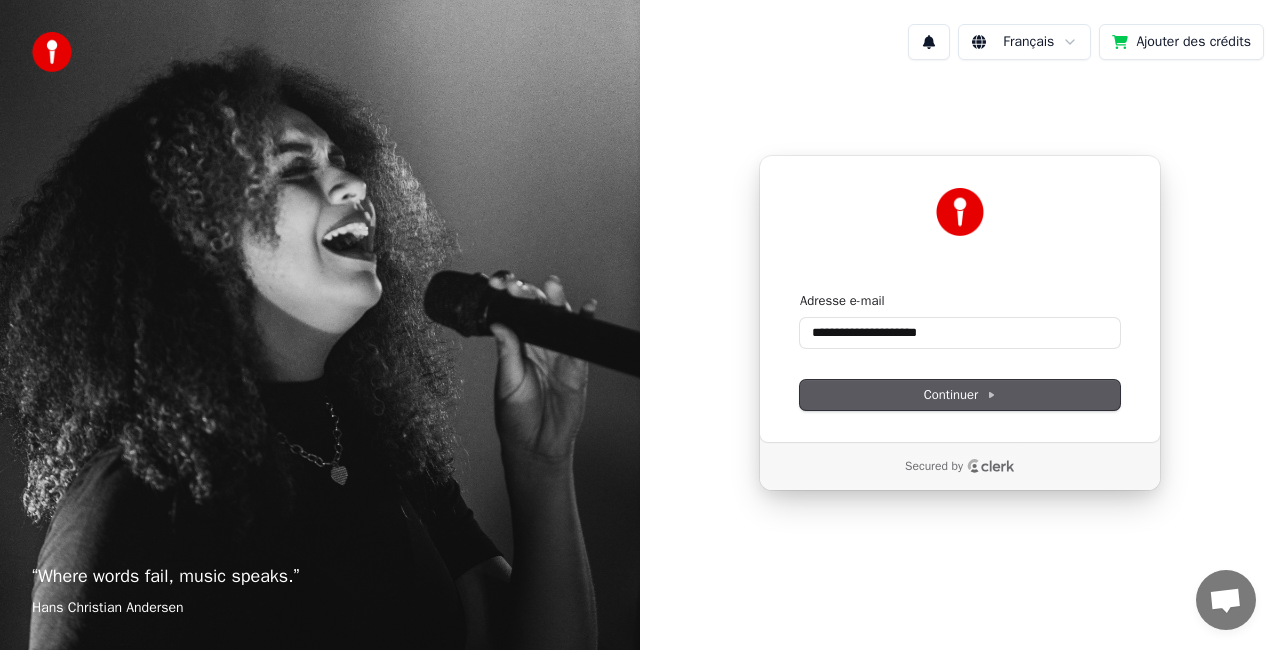 type on "**********" 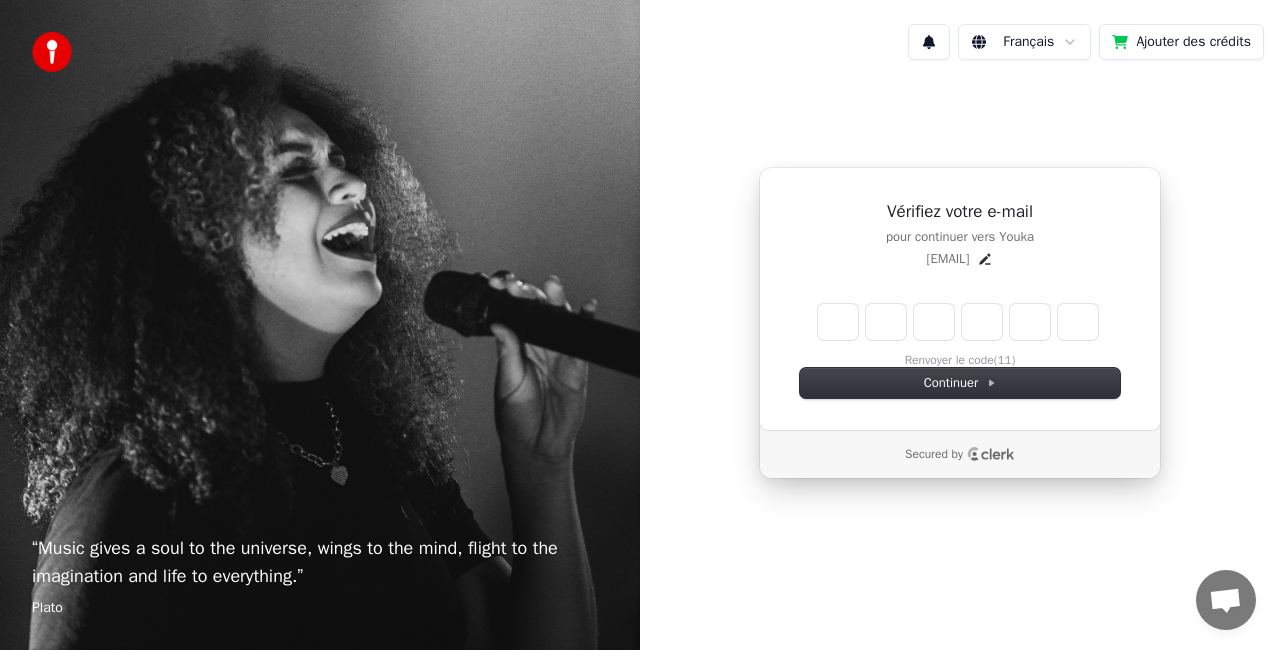 type on "*" 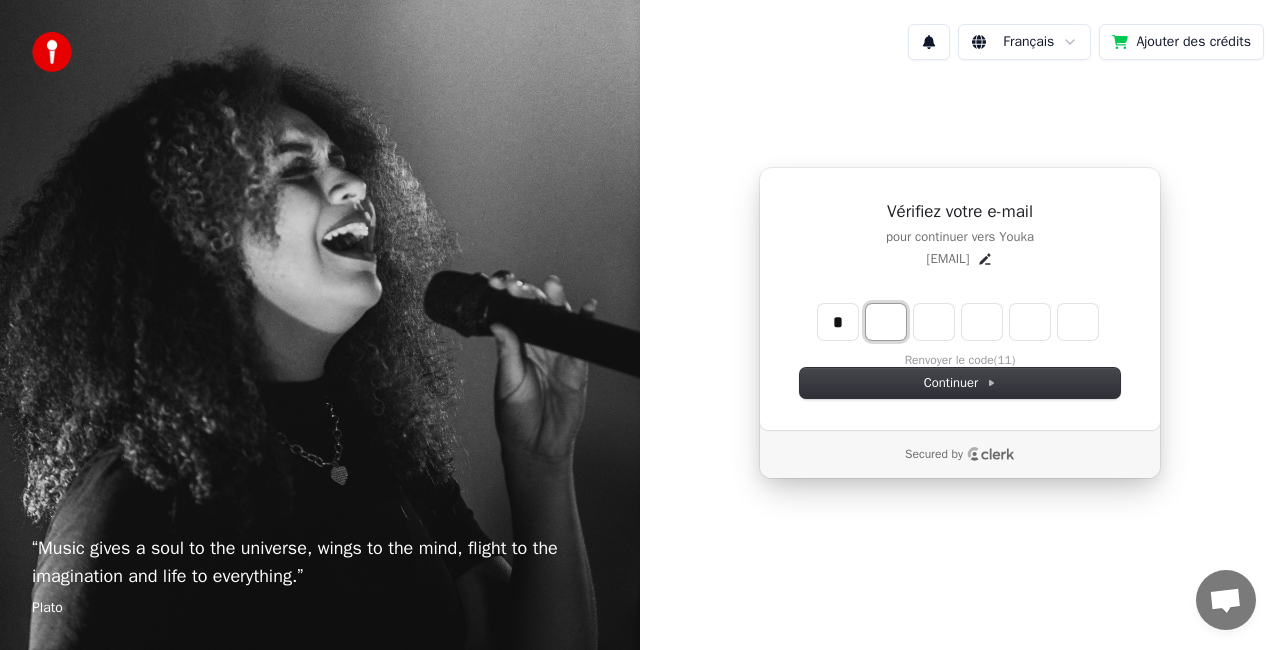 type on "*" 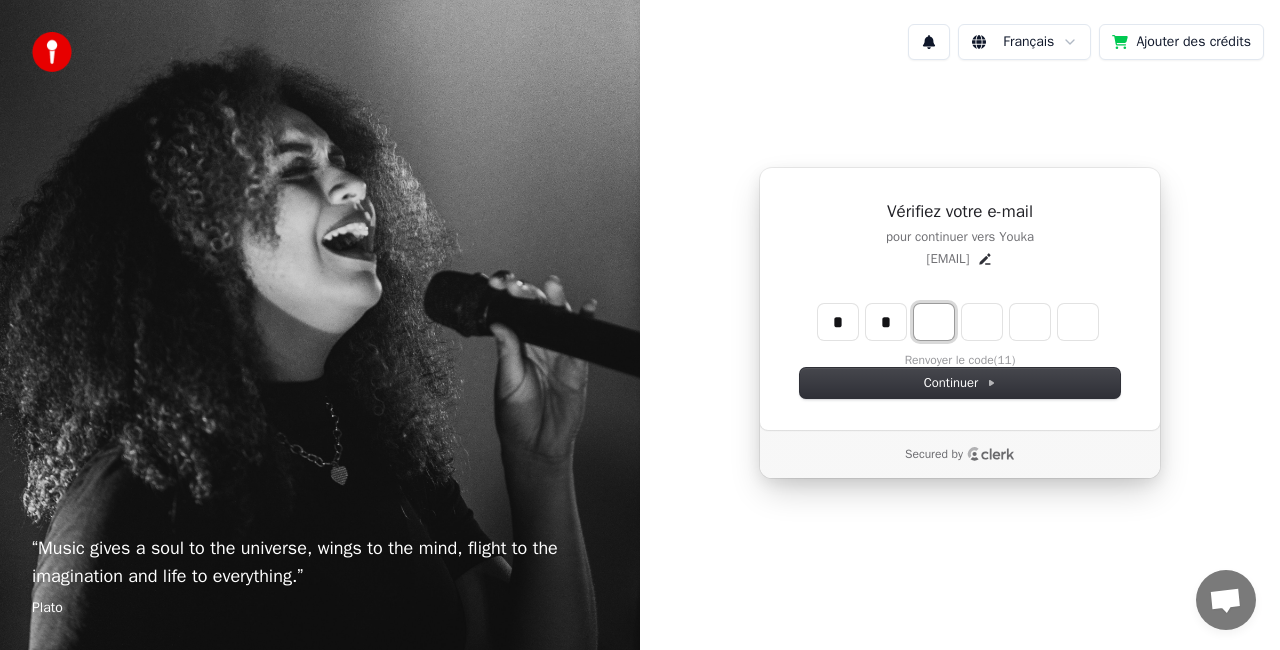 type on "**" 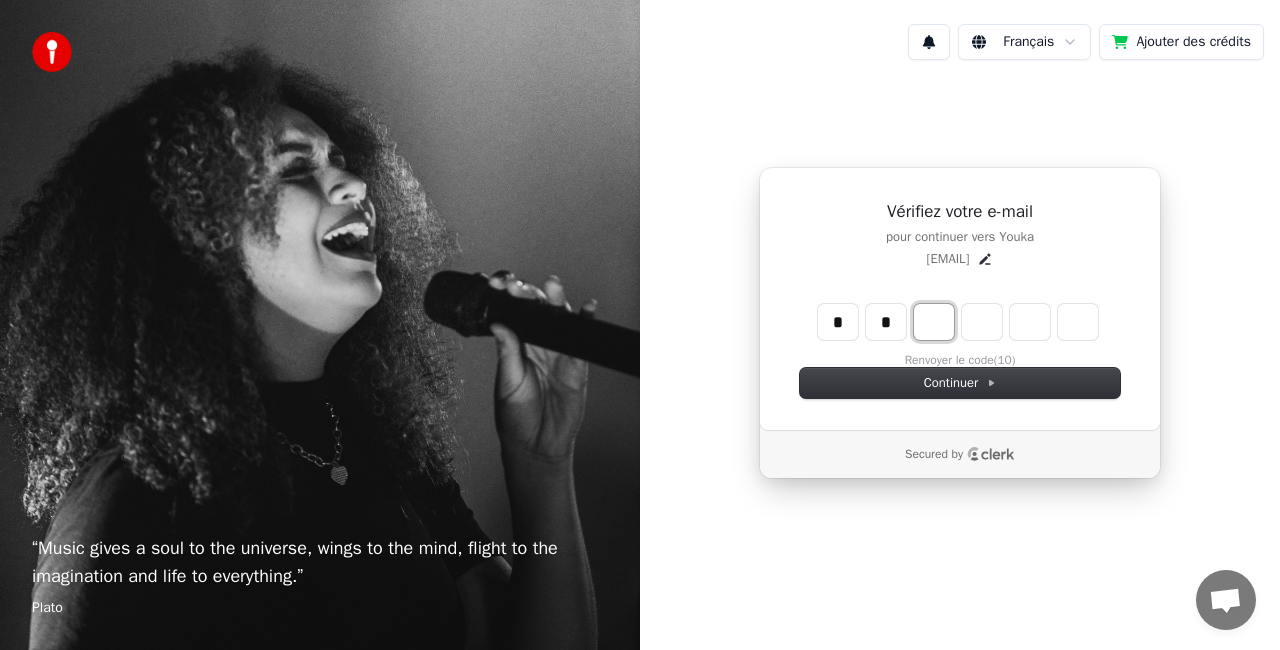 type on "*" 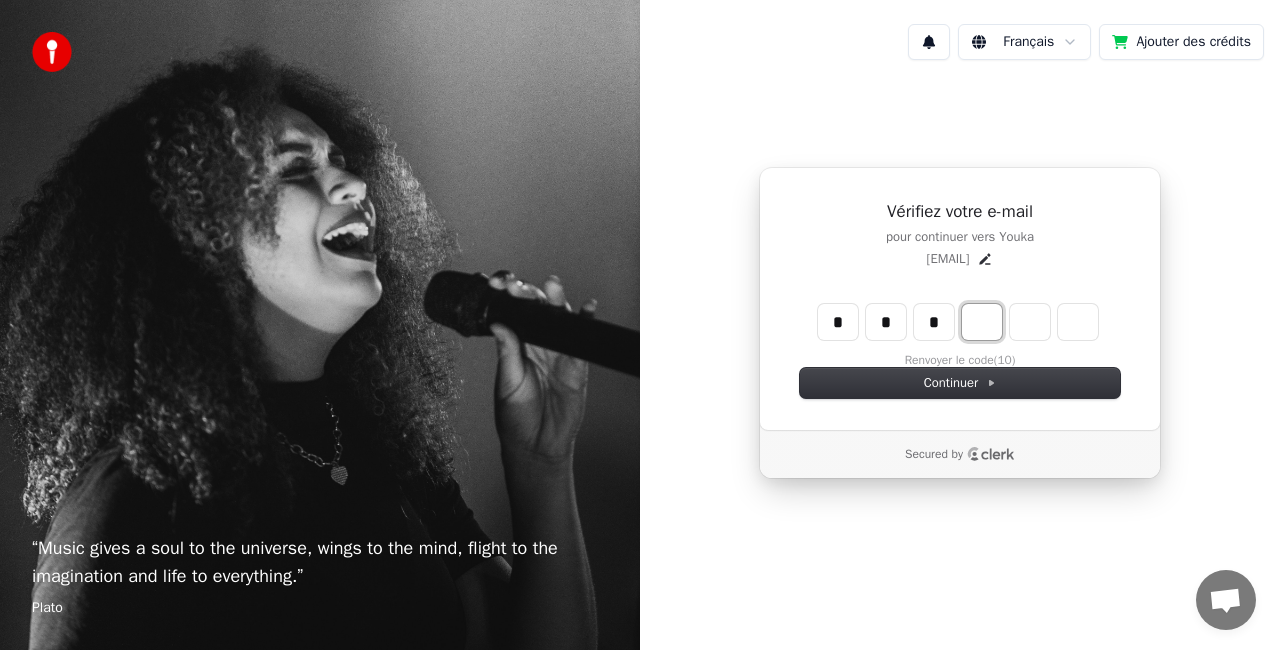 type on "***" 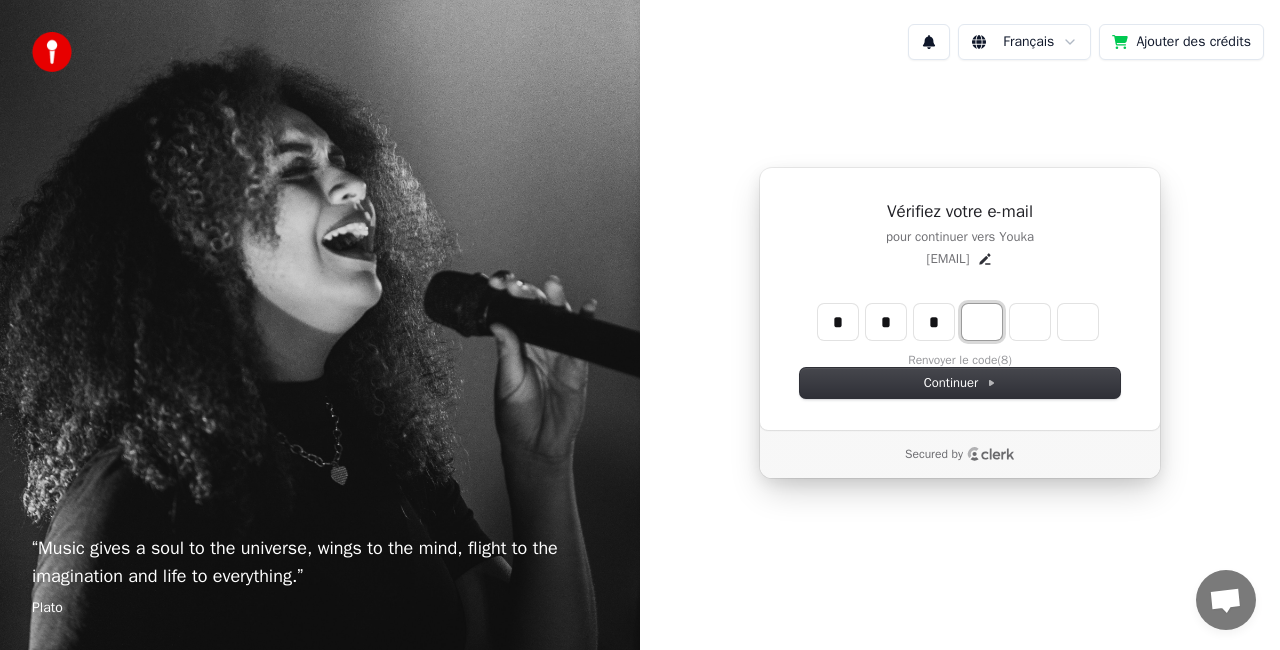 type on "*" 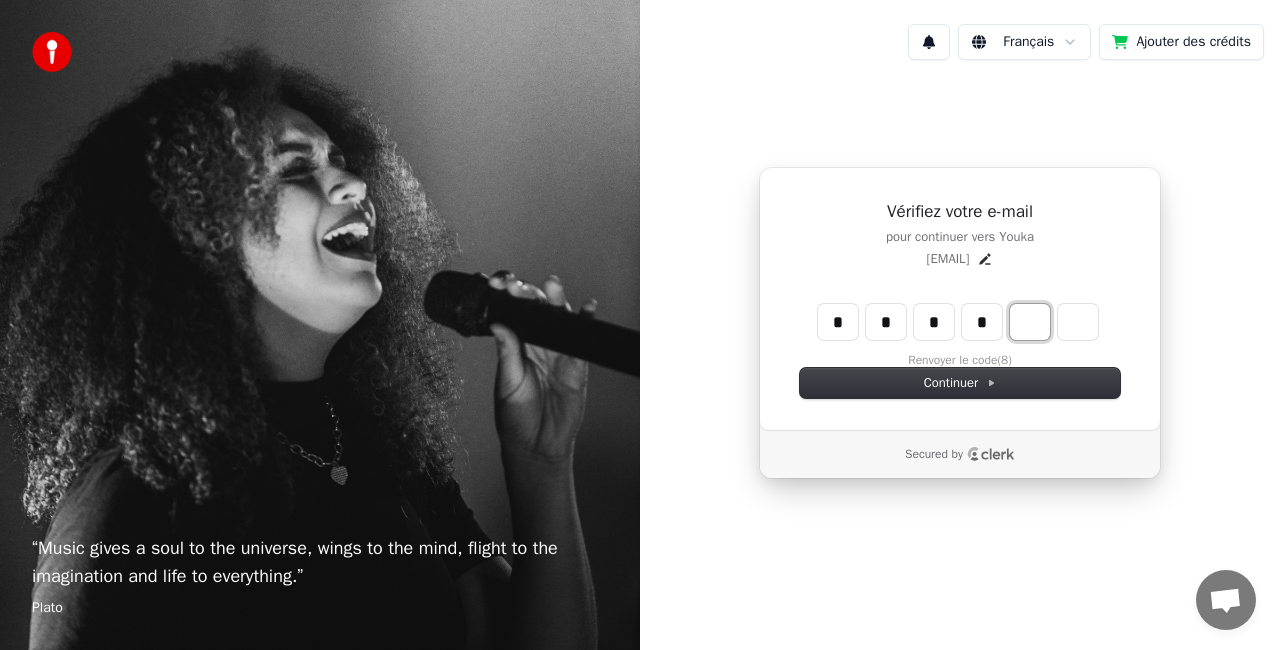 type on "****" 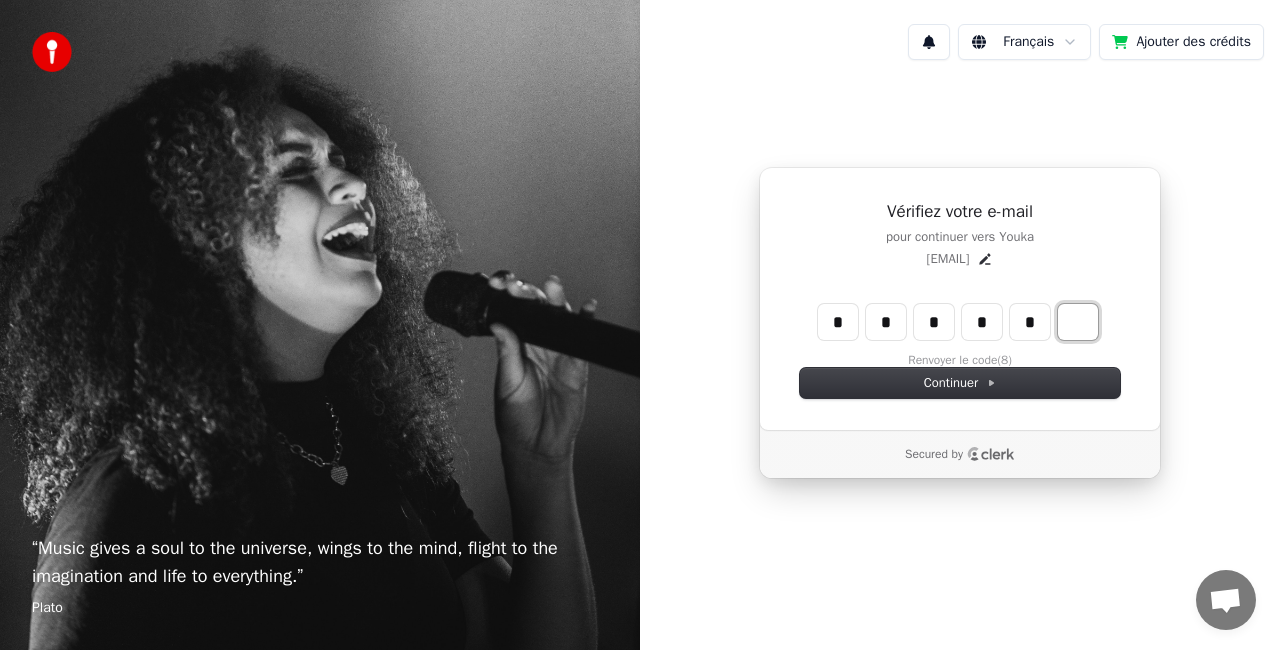 type on "******" 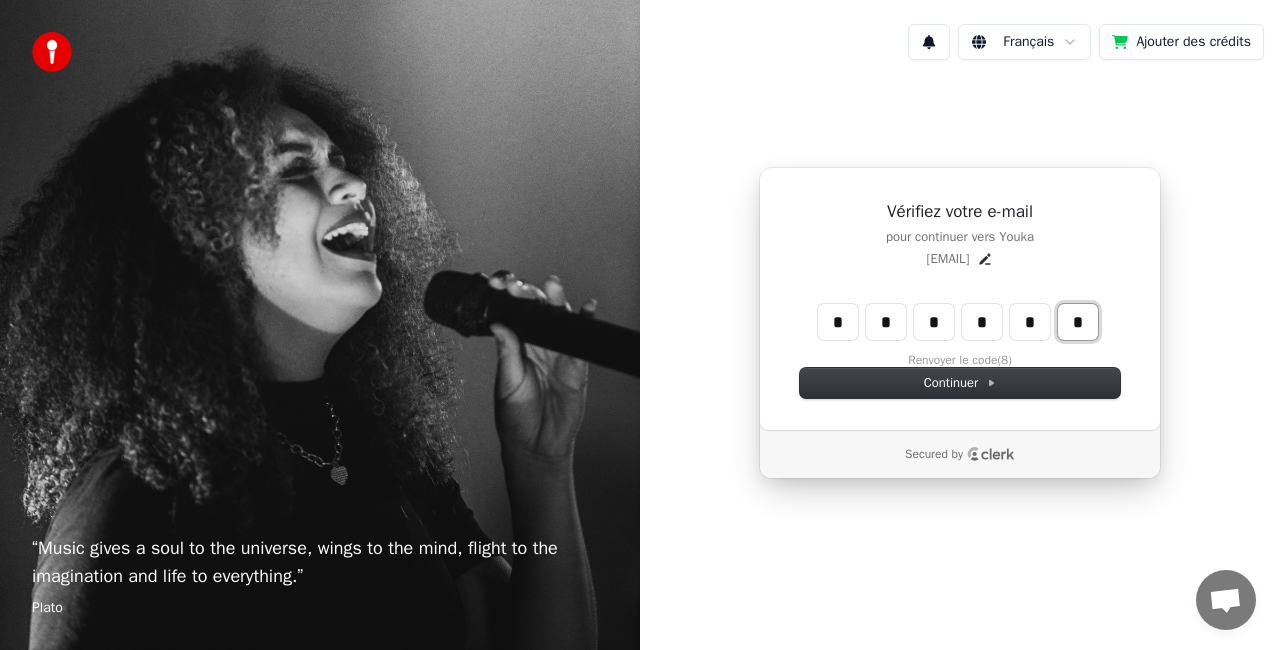 type on "*" 